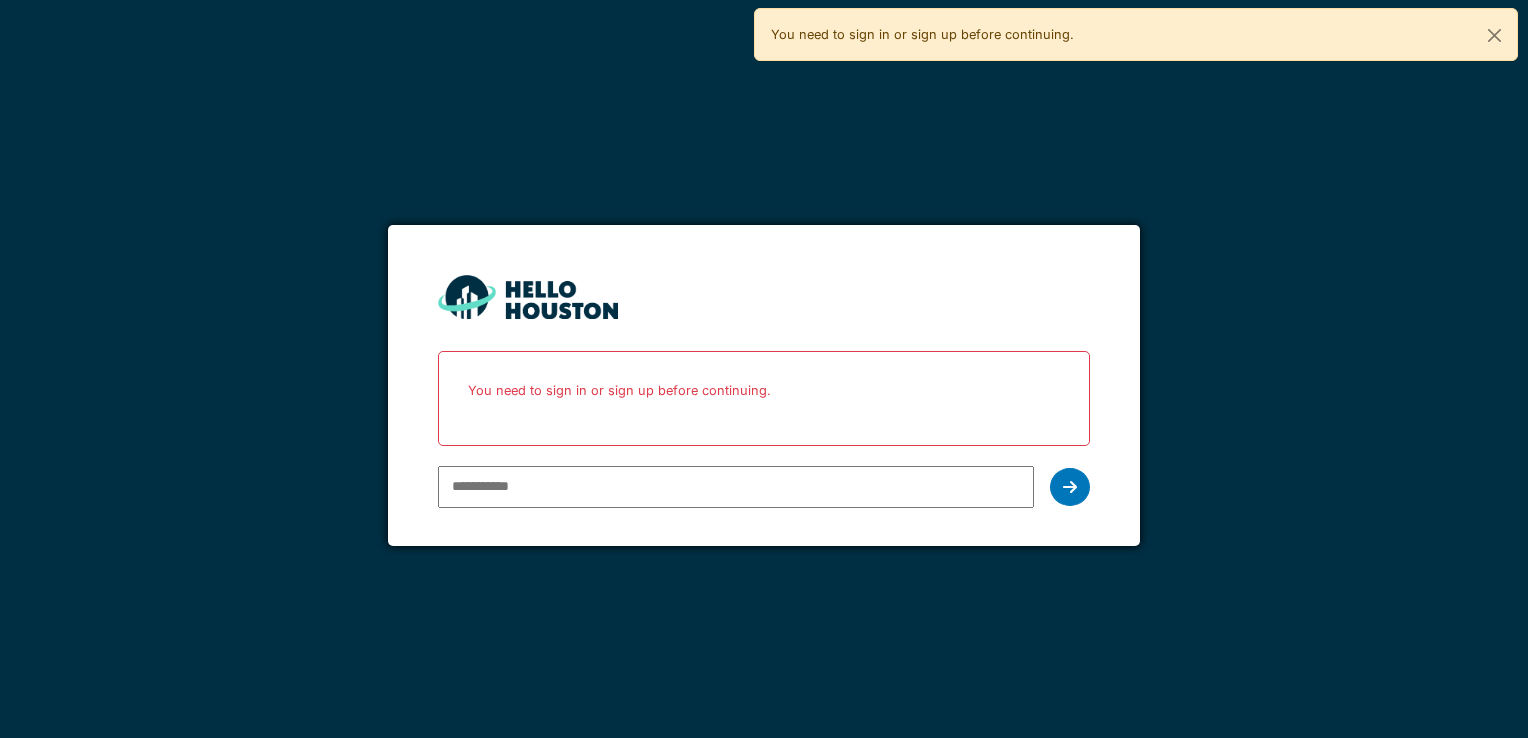 scroll, scrollTop: 0, scrollLeft: 0, axis: both 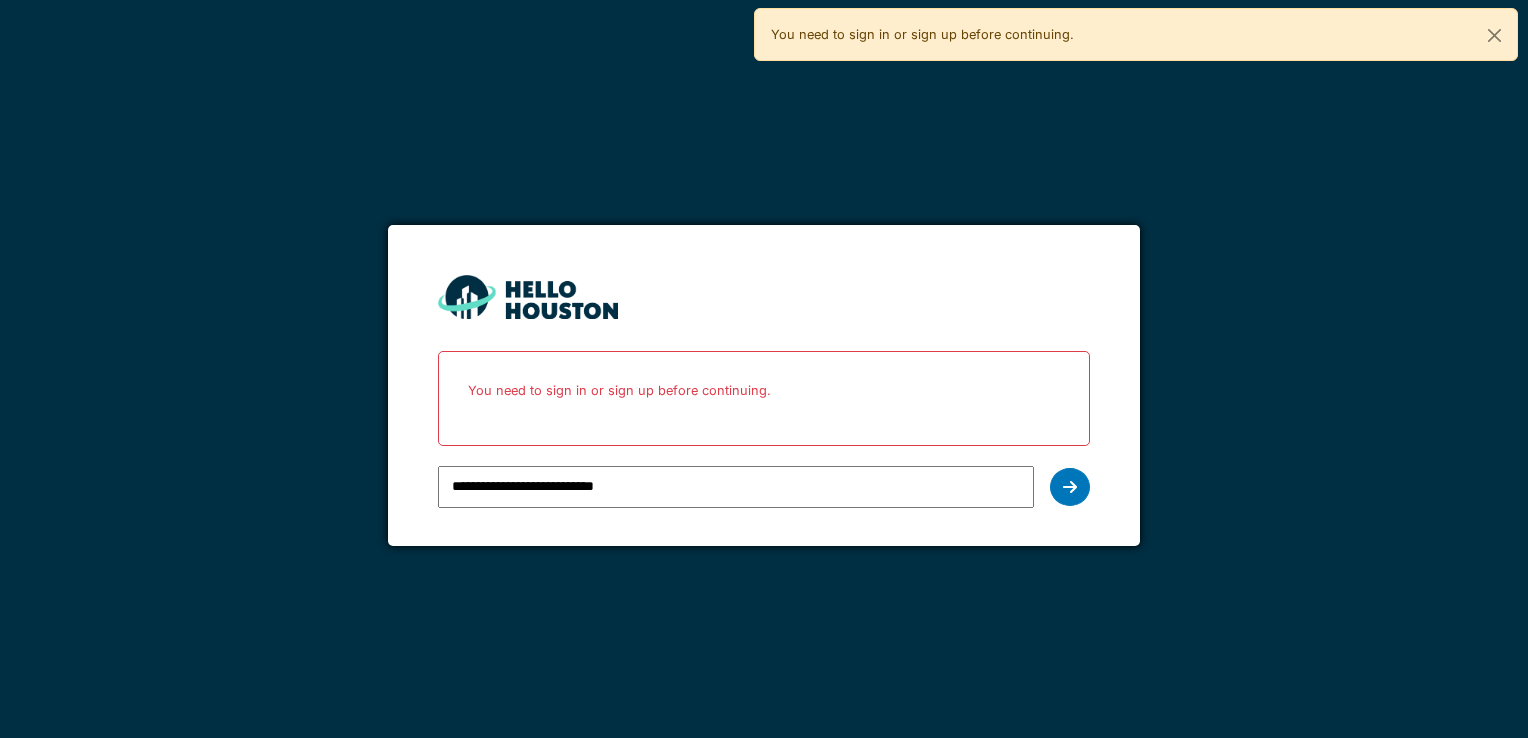 click on "**********" at bounding box center (735, 487) 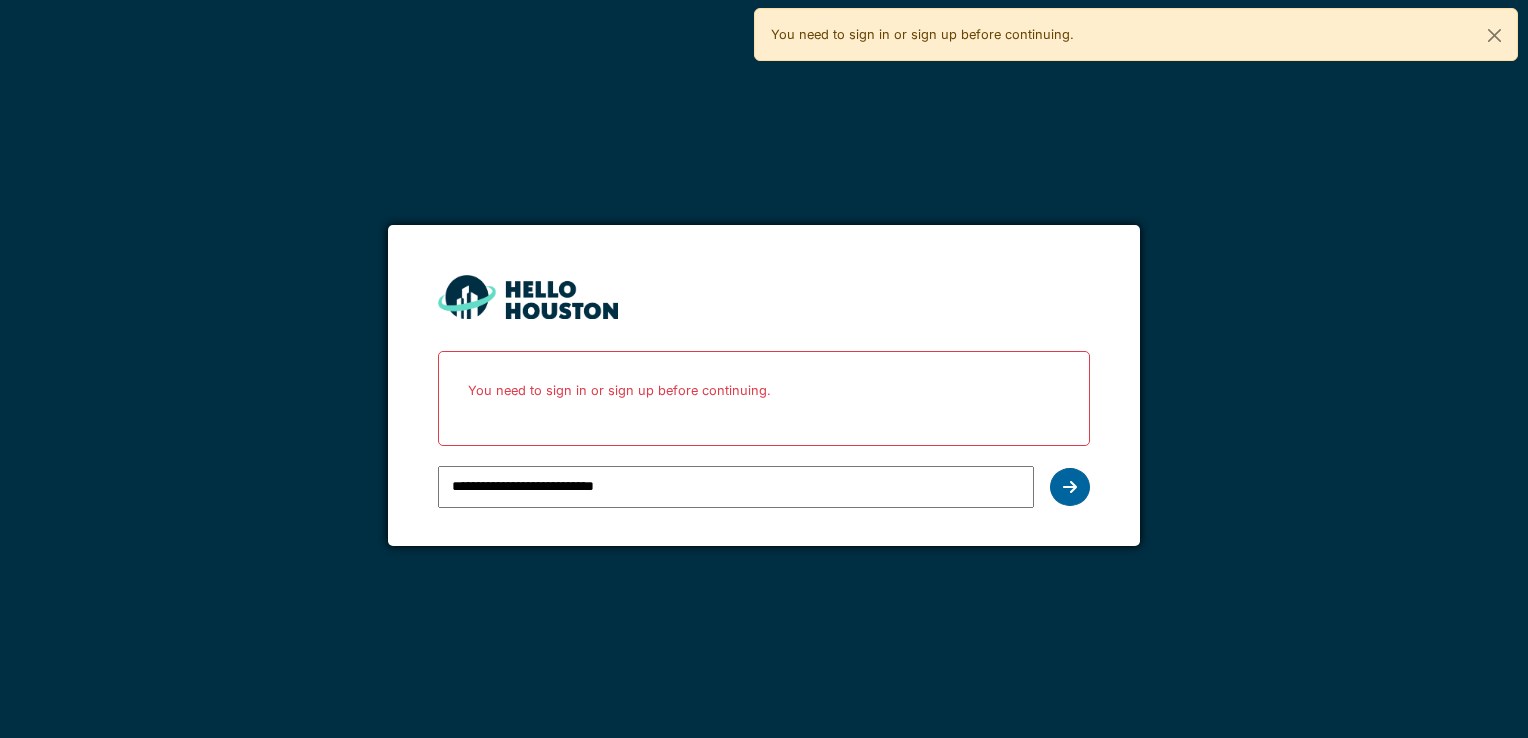 click at bounding box center (1070, 487) 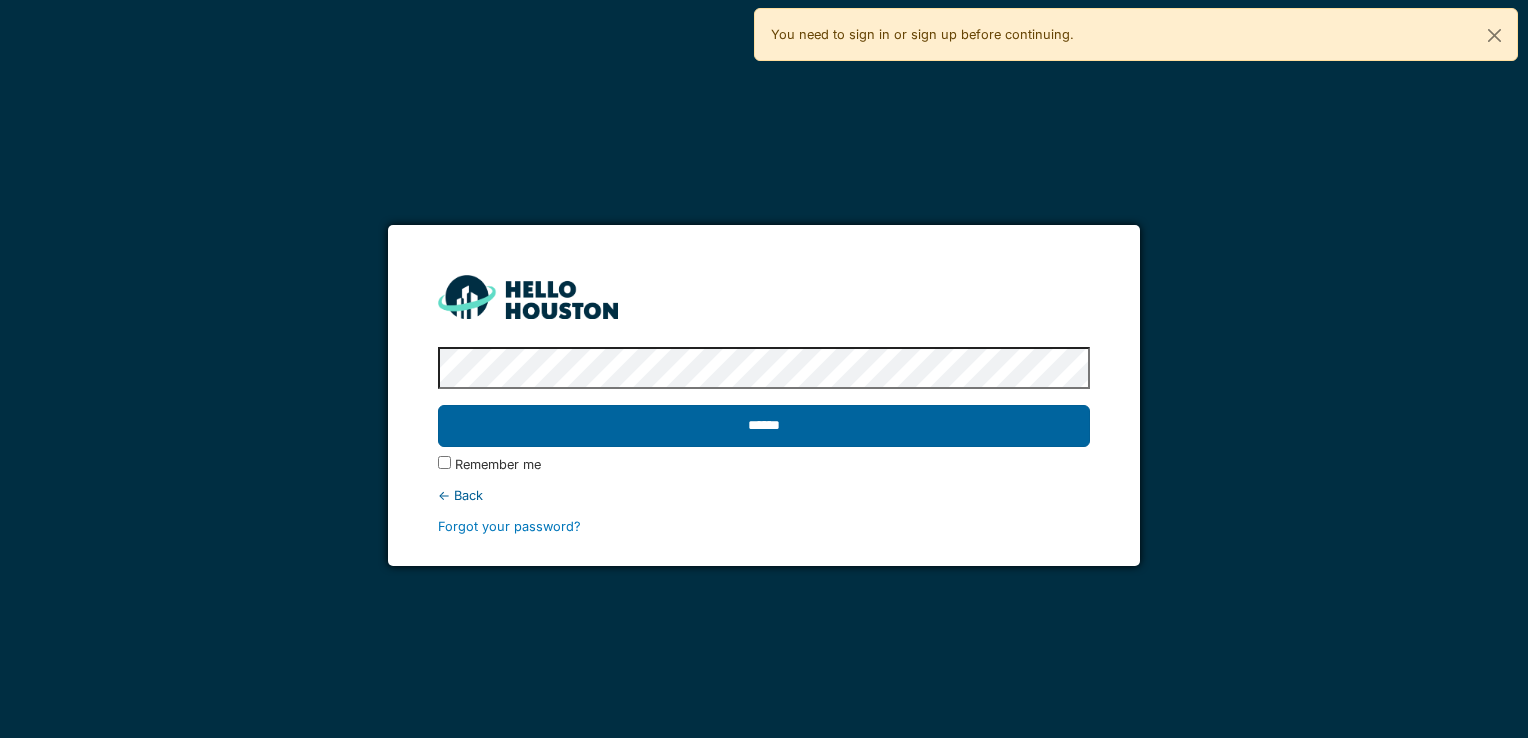 click on "******" at bounding box center (763, 426) 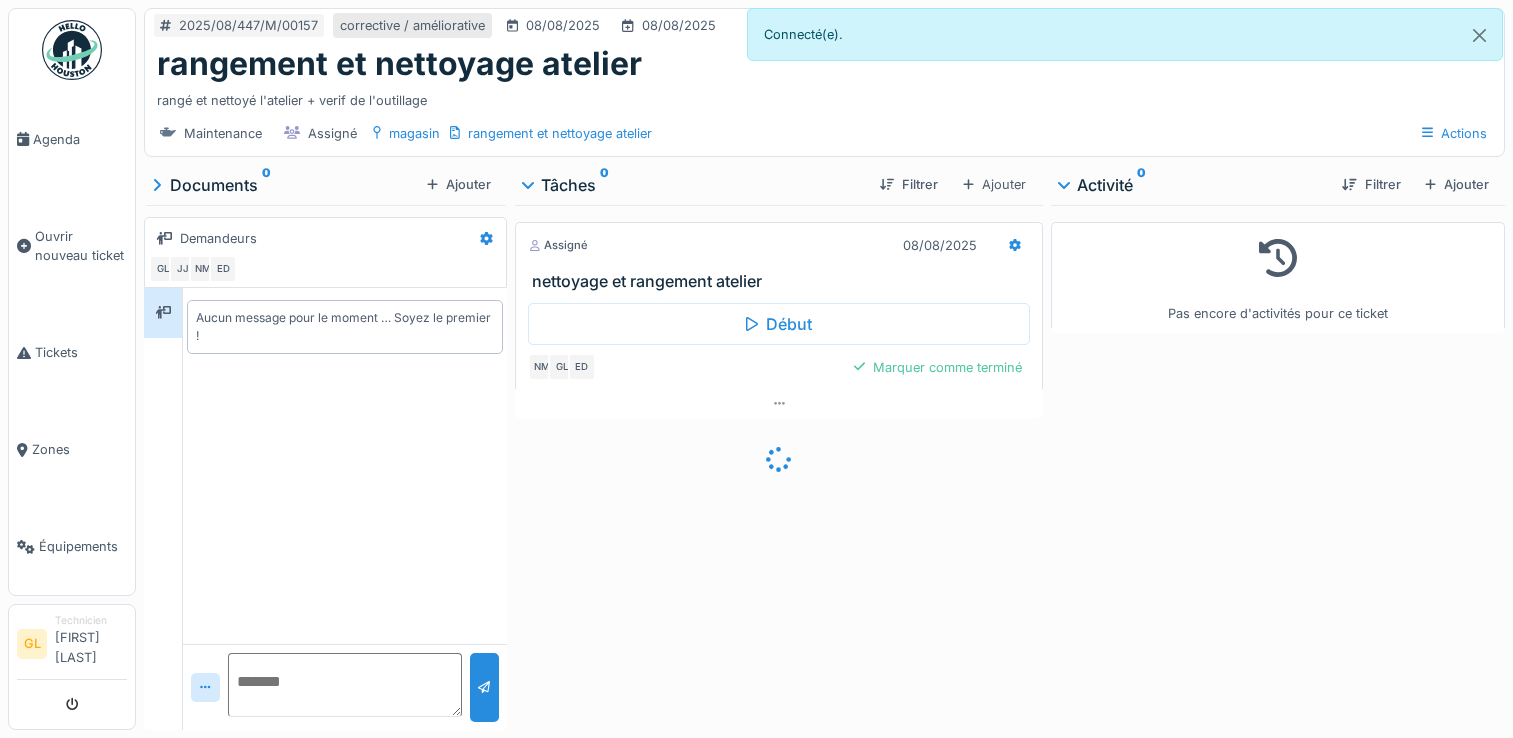 scroll, scrollTop: 0, scrollLeft: 0, axis: both 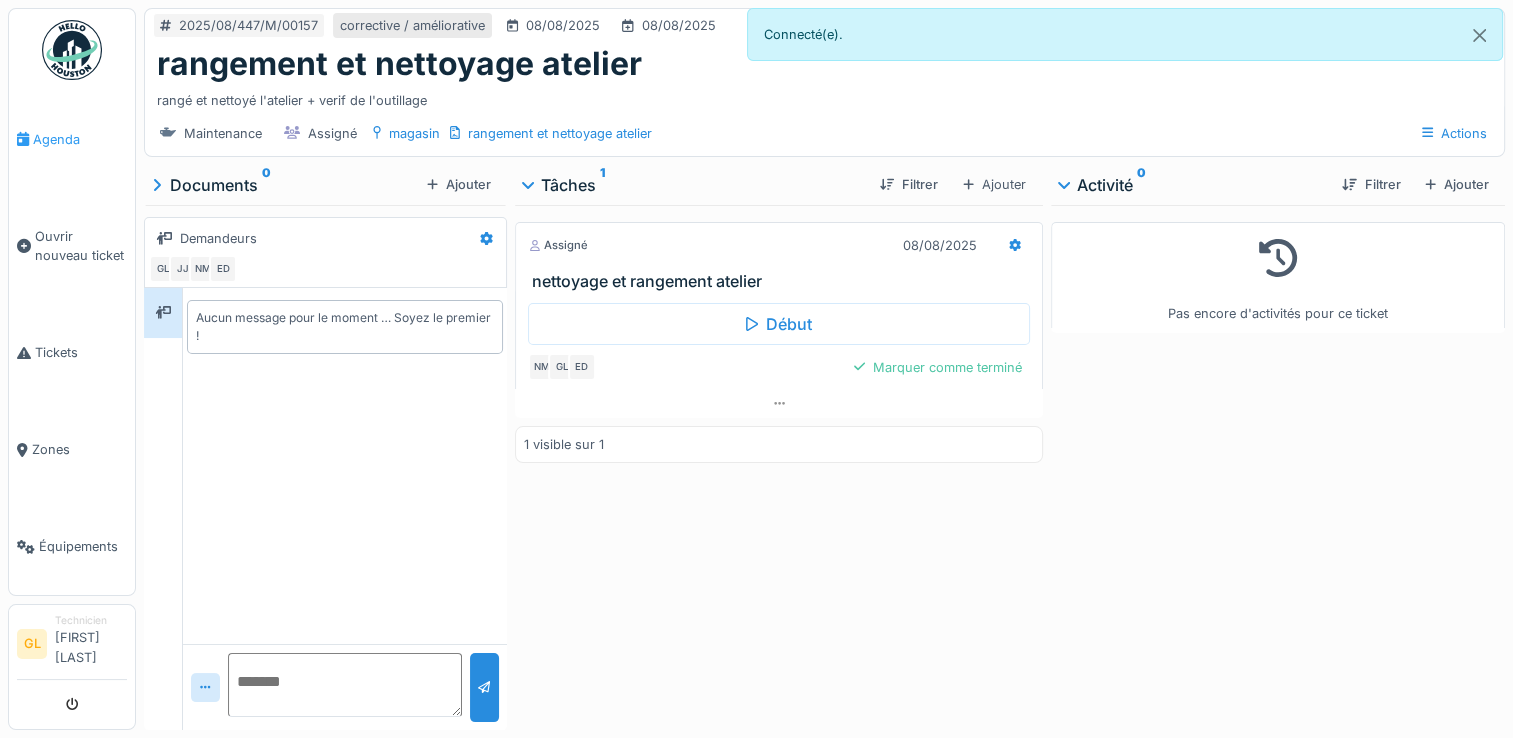 click on "Agenda" at bounding box center [80, 139] 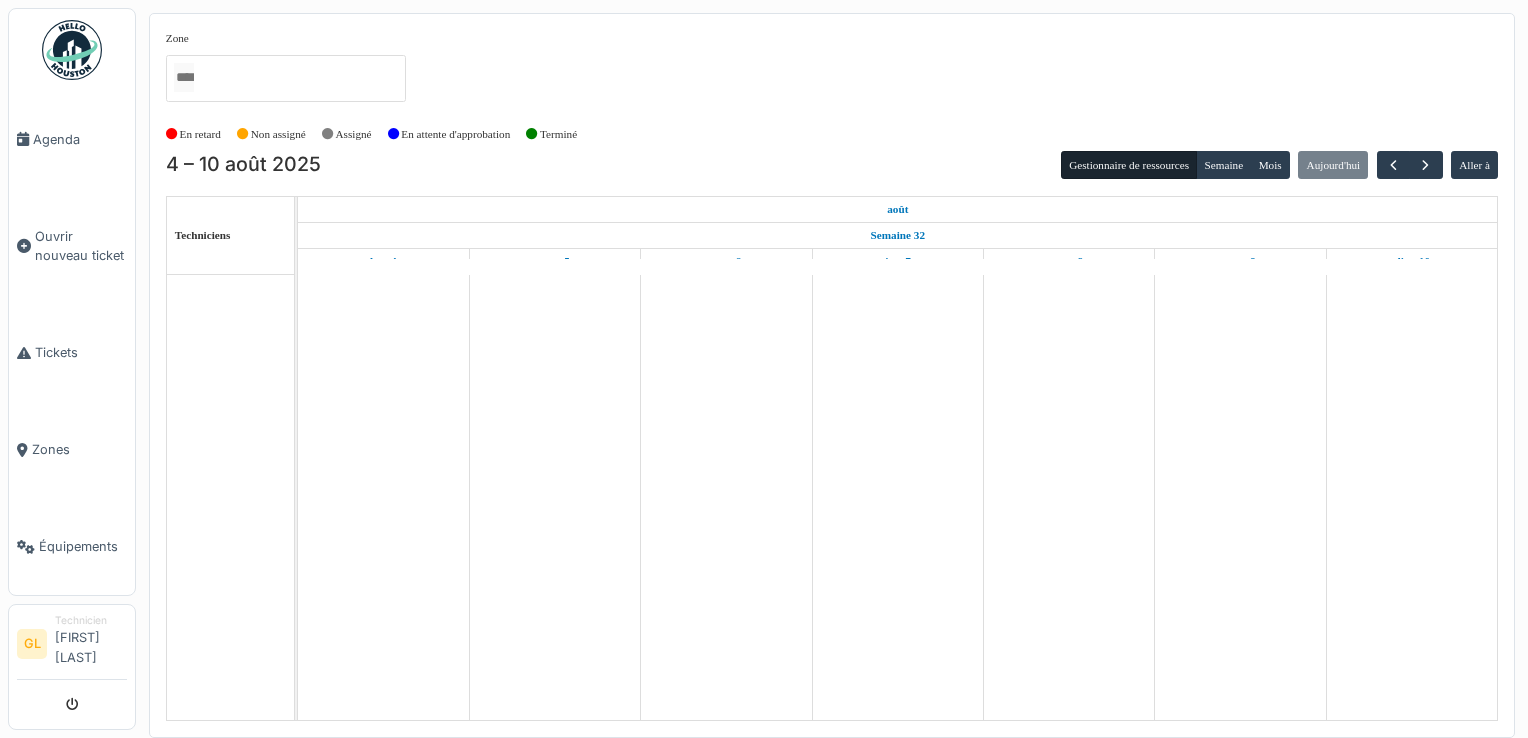 scroll, scrollTop: 0, scrollLeft: 0, axis: both 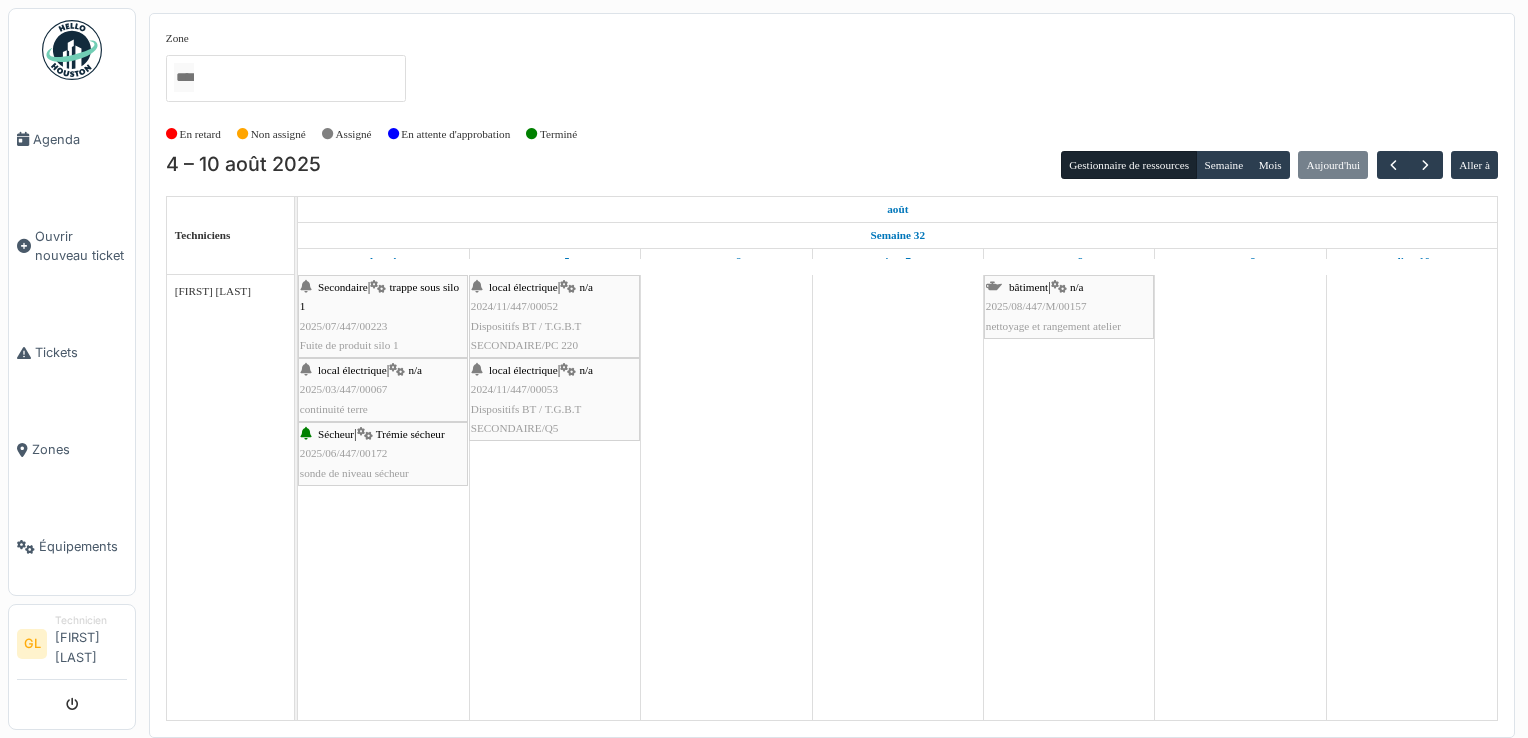 click on "Trémie sécheur" at bounding box center [410, 434] 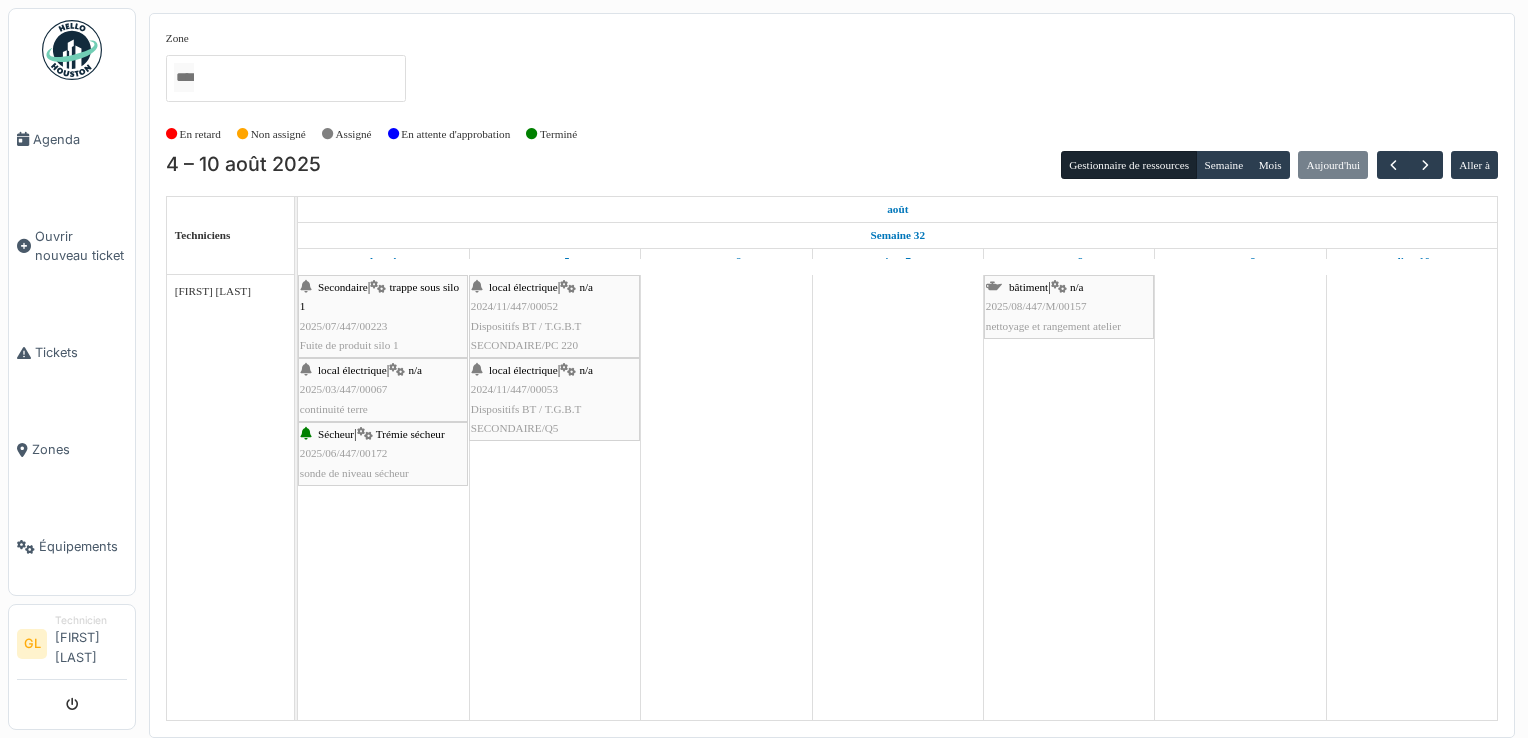 click on "Trémie sécheur" at bounding box center [410, 434] 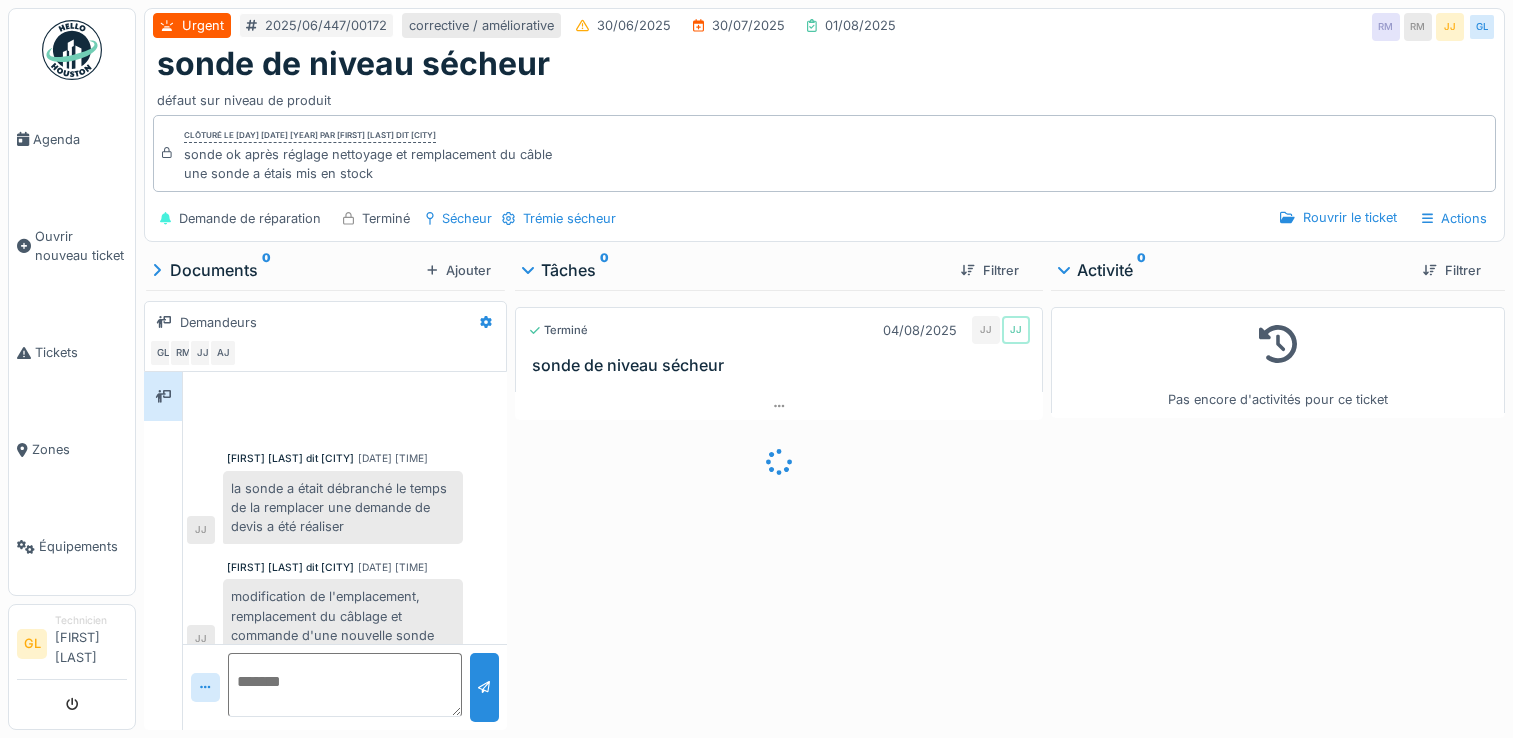 scroll, scrollTop: 0, scrollLeft: 0, axis: both 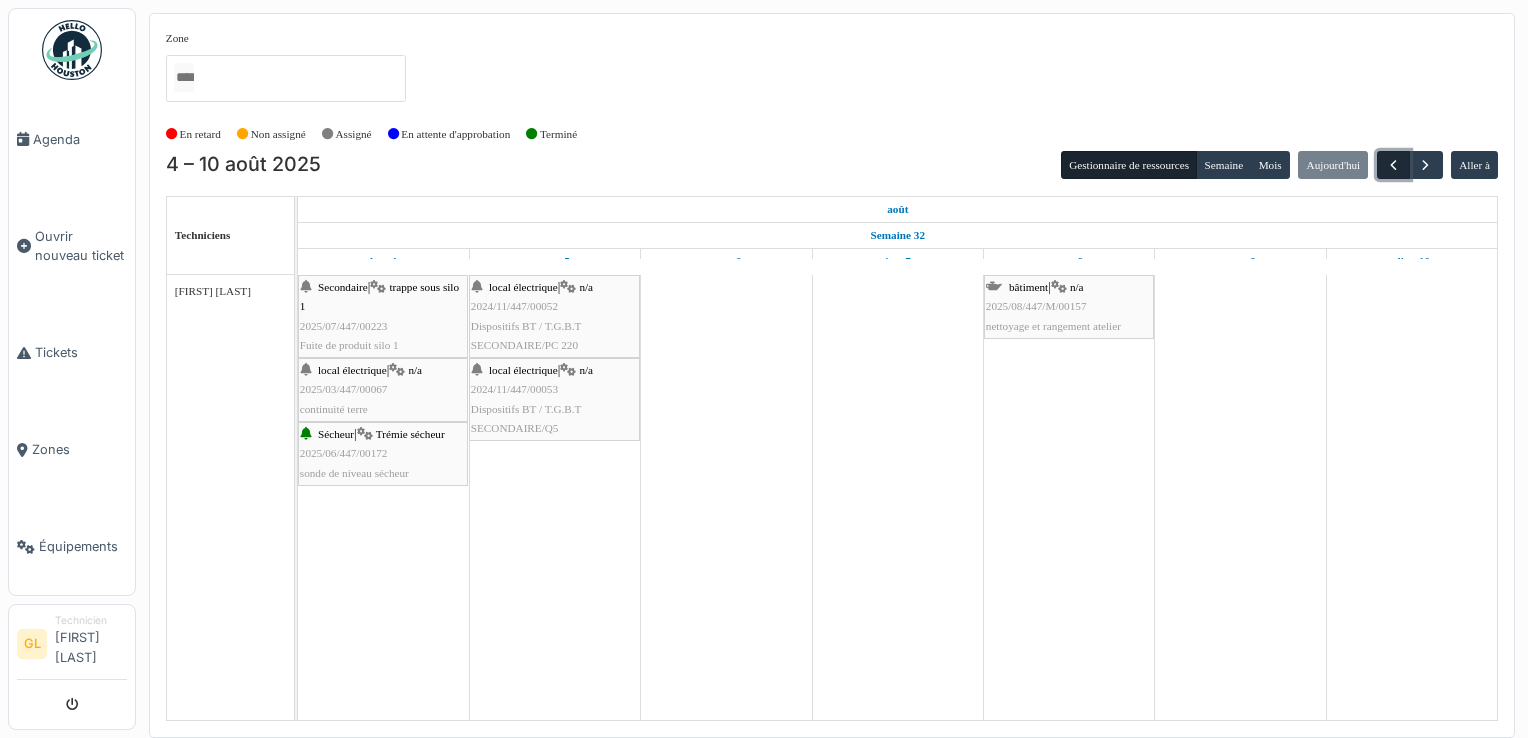 click at bounding box center [1393, 165] 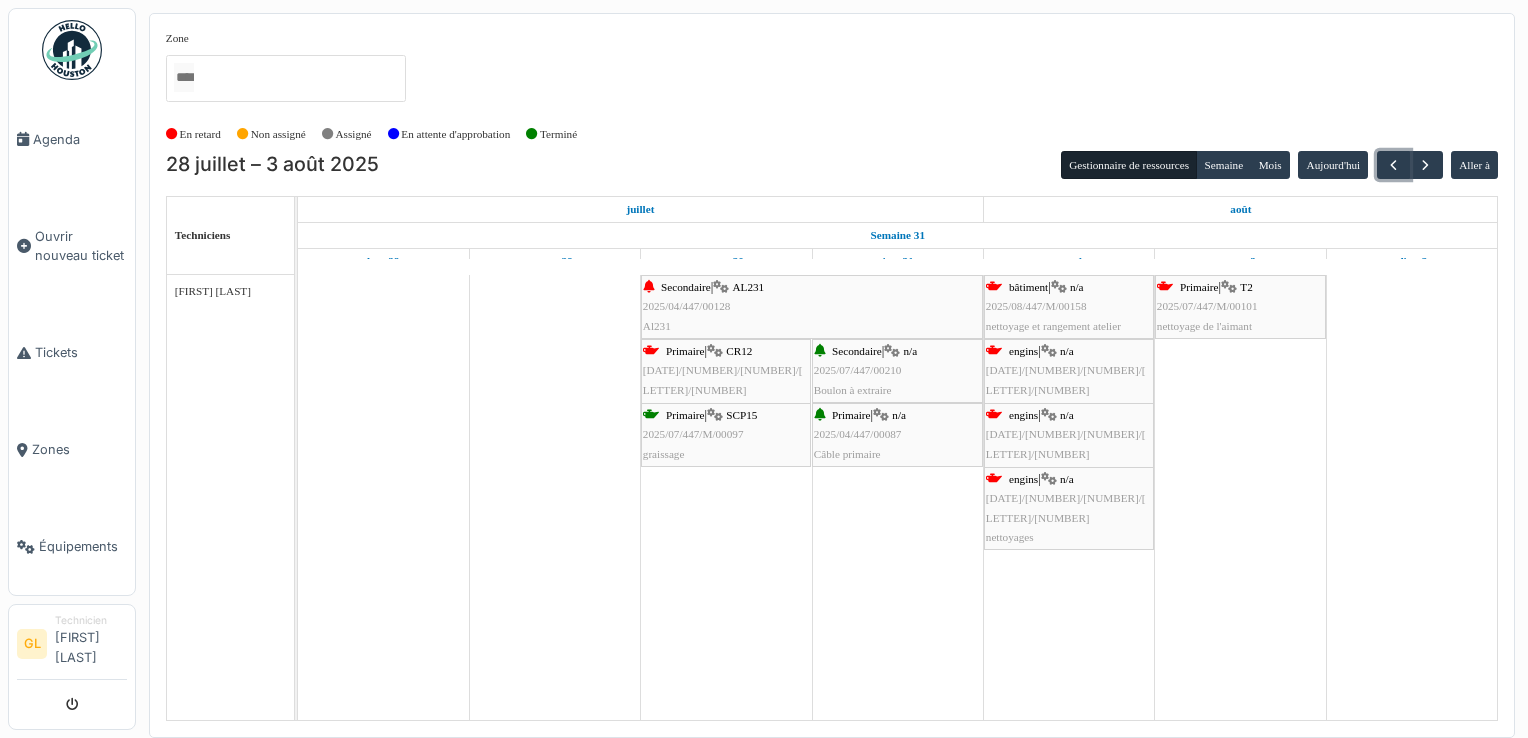 click on "engins
|     n/a
2025/08/447/M/00154
nettoyages" at bounding box center [1069, 508] 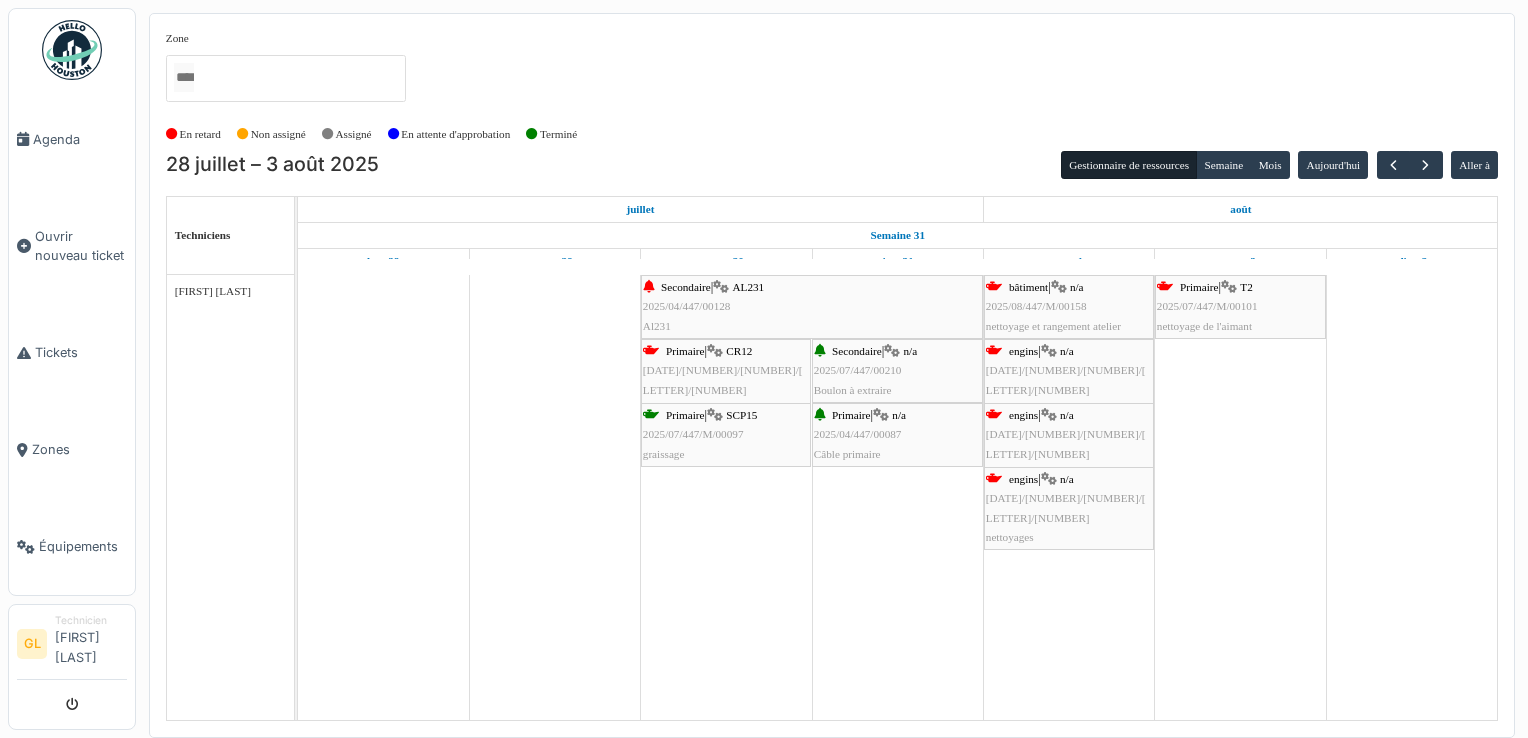 click on "engins
|     n/a
2025/08/447/M/00152
nettoyages" at bounding box center (1069, 444) 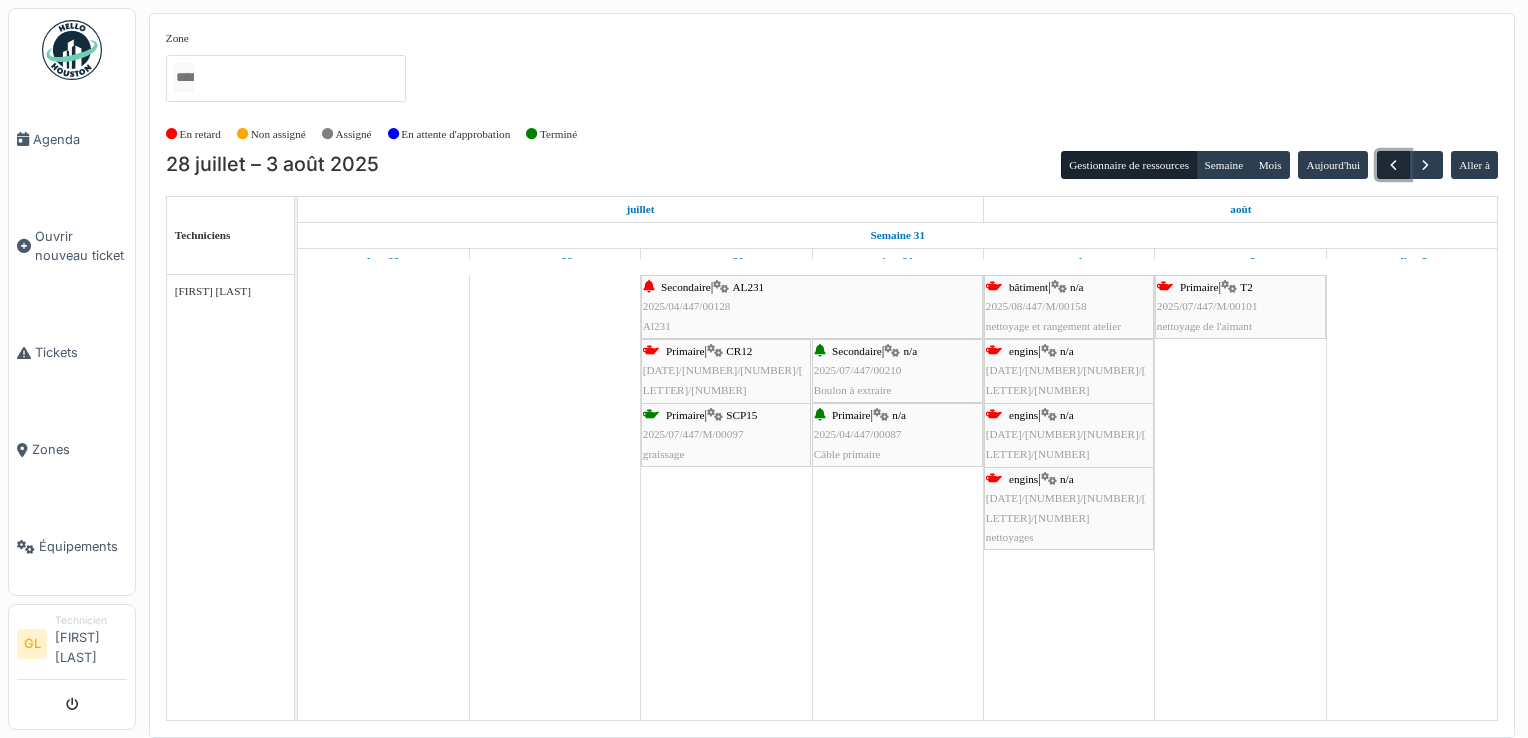 click at bounding box center (1393, 165) 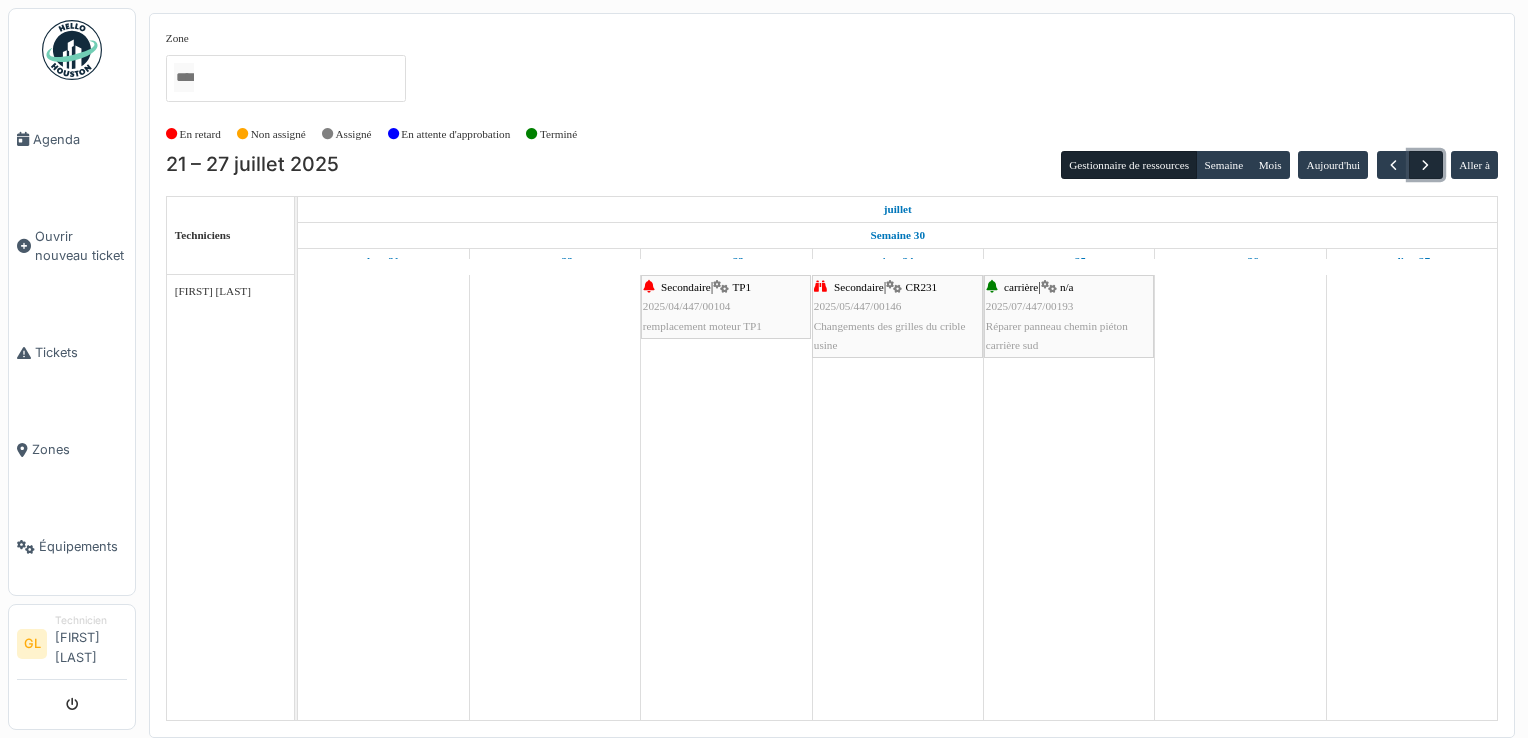 click at bounding box center [1425, 165] 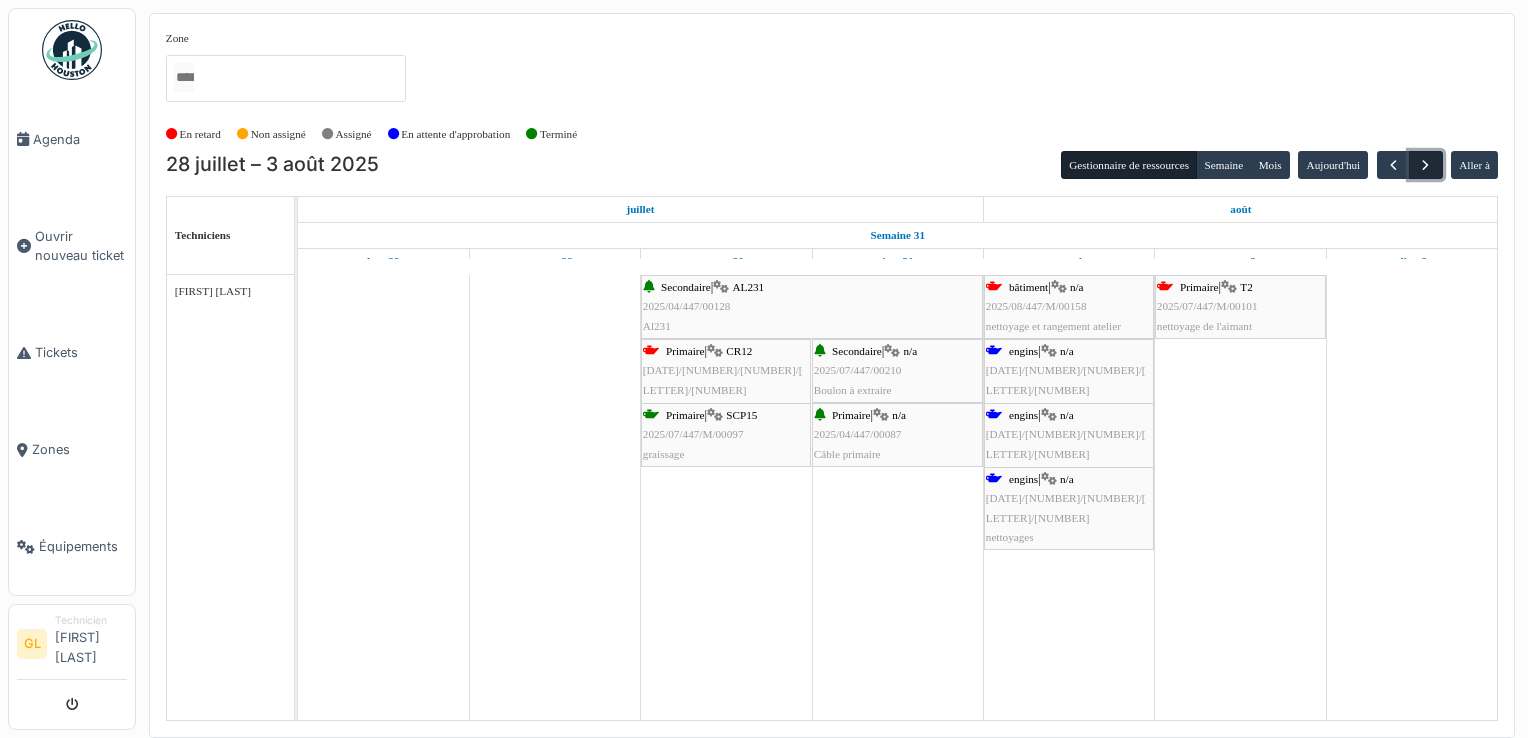 click at bounding box center [1425, 165] 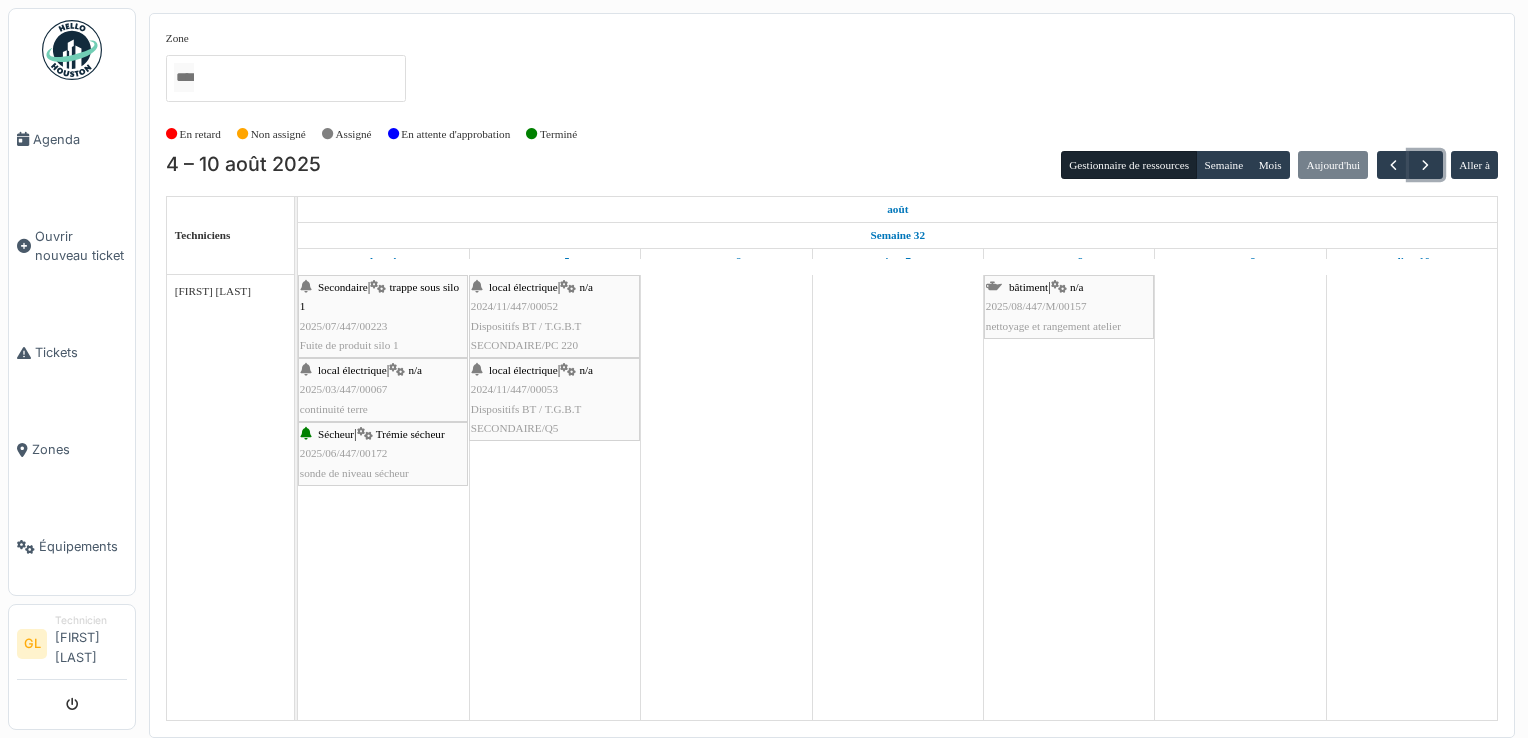 click on "Sécheur
|     Trémie sécheur
2025/06/447/00172
sonde de niveau sécheur" at bounding box center (383, 454) 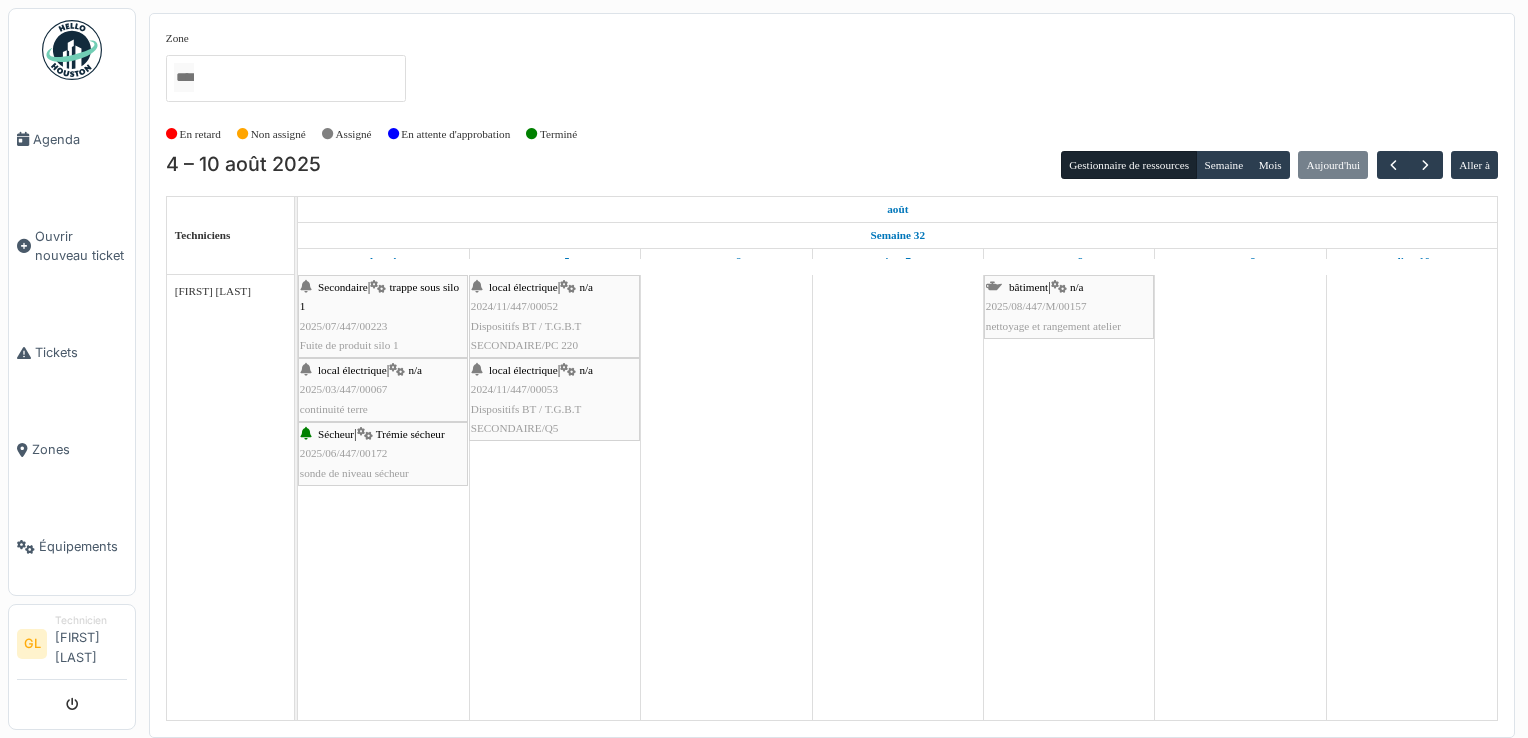 click on "Dispositifs BT / T.G.B.T SECONDAIRE/Q5" at bounding box center (526, 418) 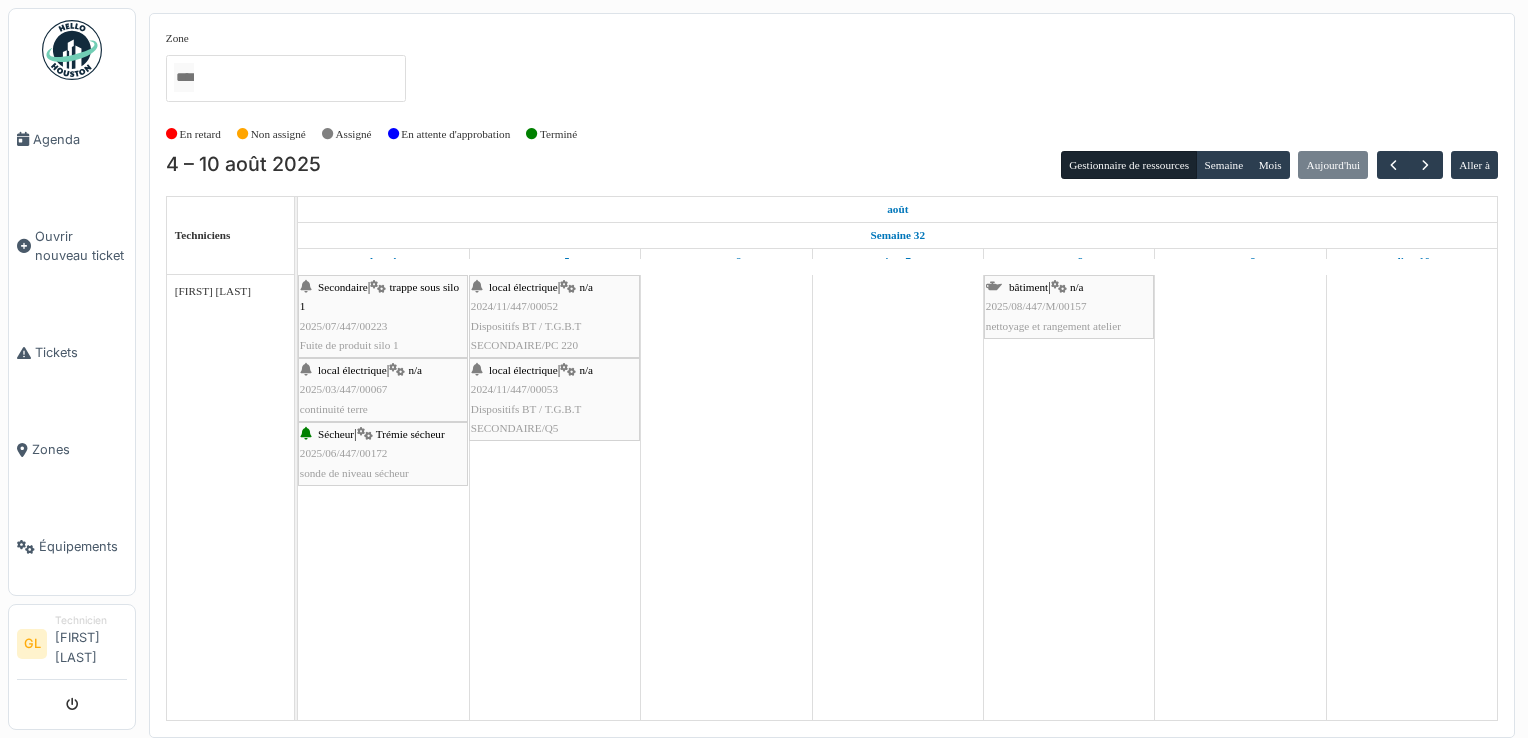 click on "local électrique
|     n/a
2024/11/447/00052
Dispositifs BT / T.G.B.T SECONDAIRE/PC 220" at bounding box center [554, 316] 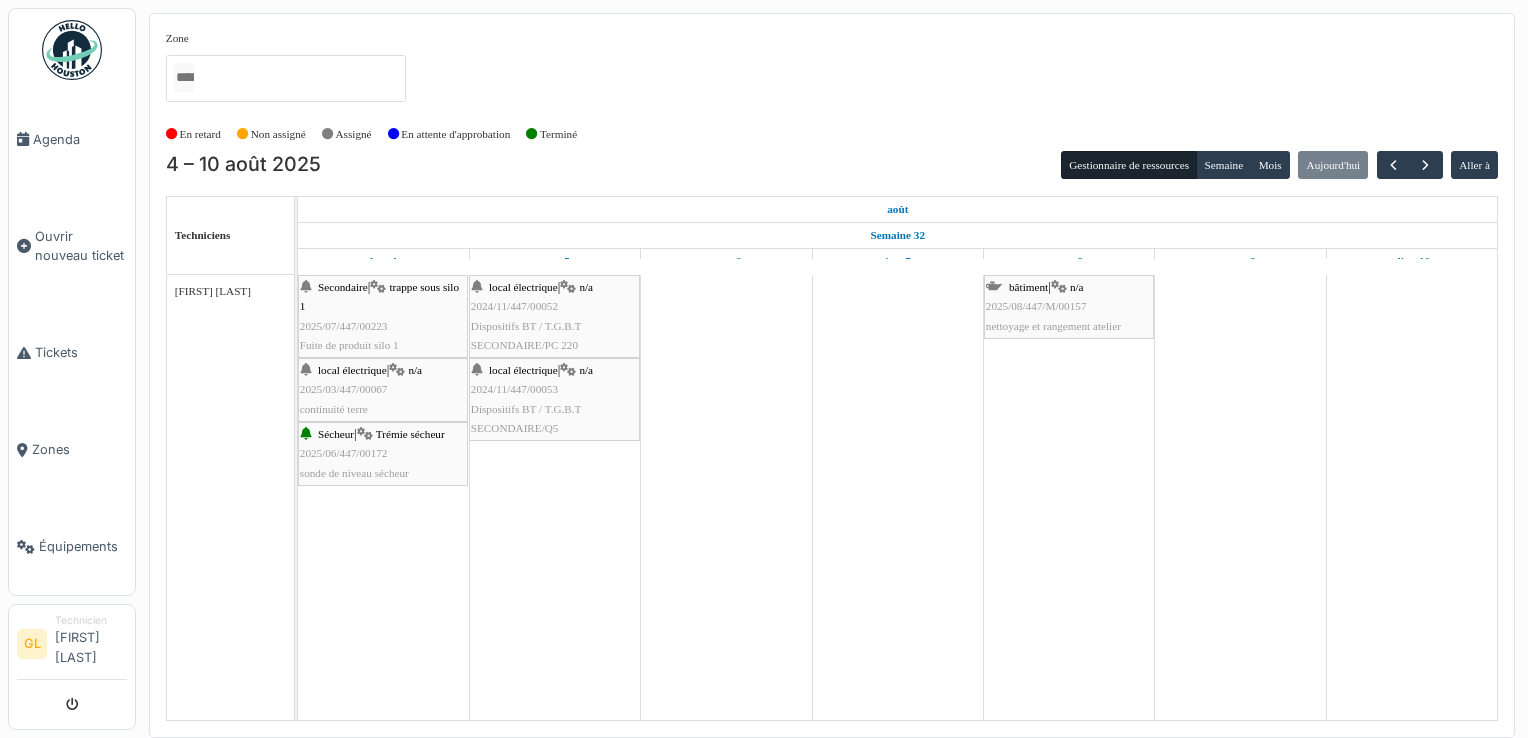 click on "local électrique
|     n/a
2025/03/447/00067
continuité terre" at bounding box center (383, 390) 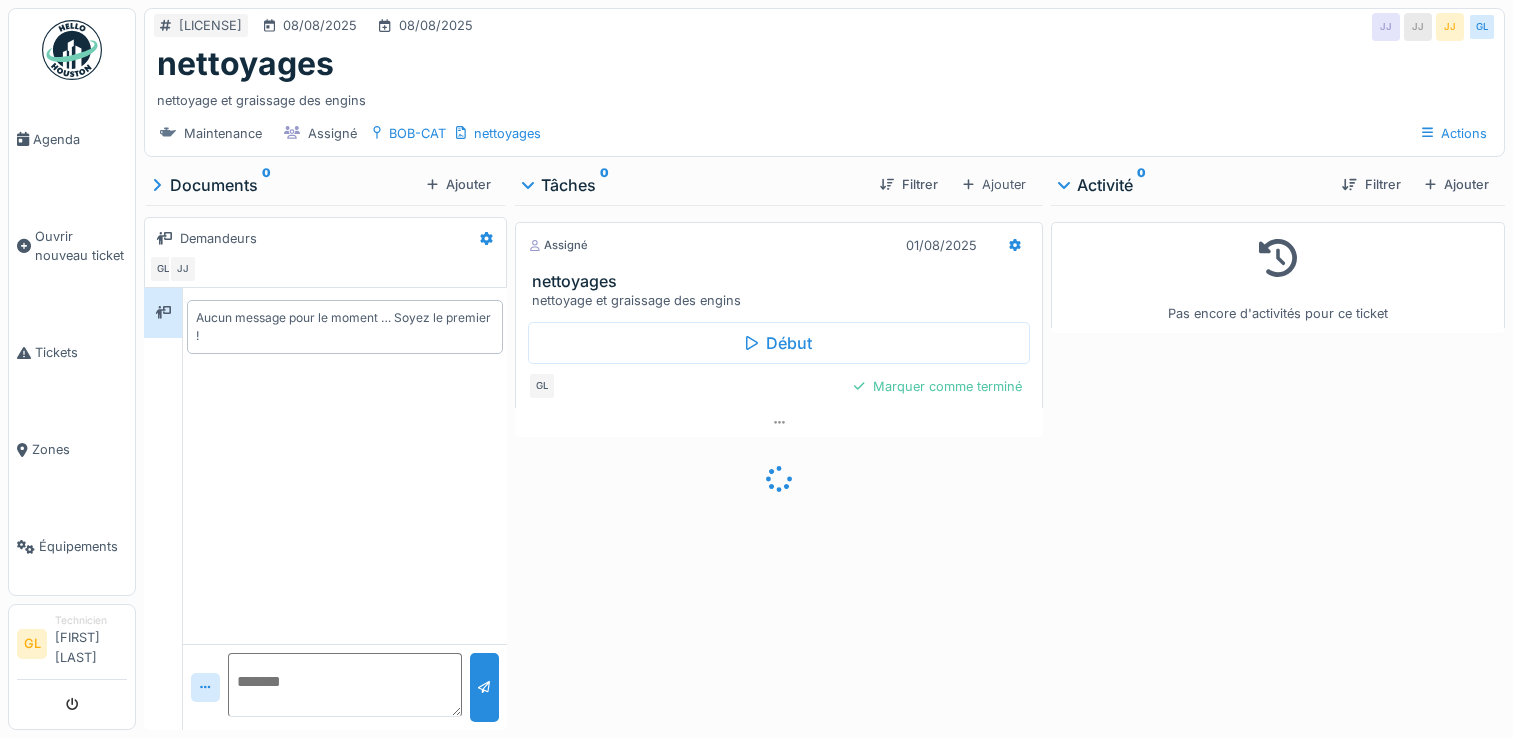 scroll, scrollTop: 0, scrollLeft: 0, axis: both 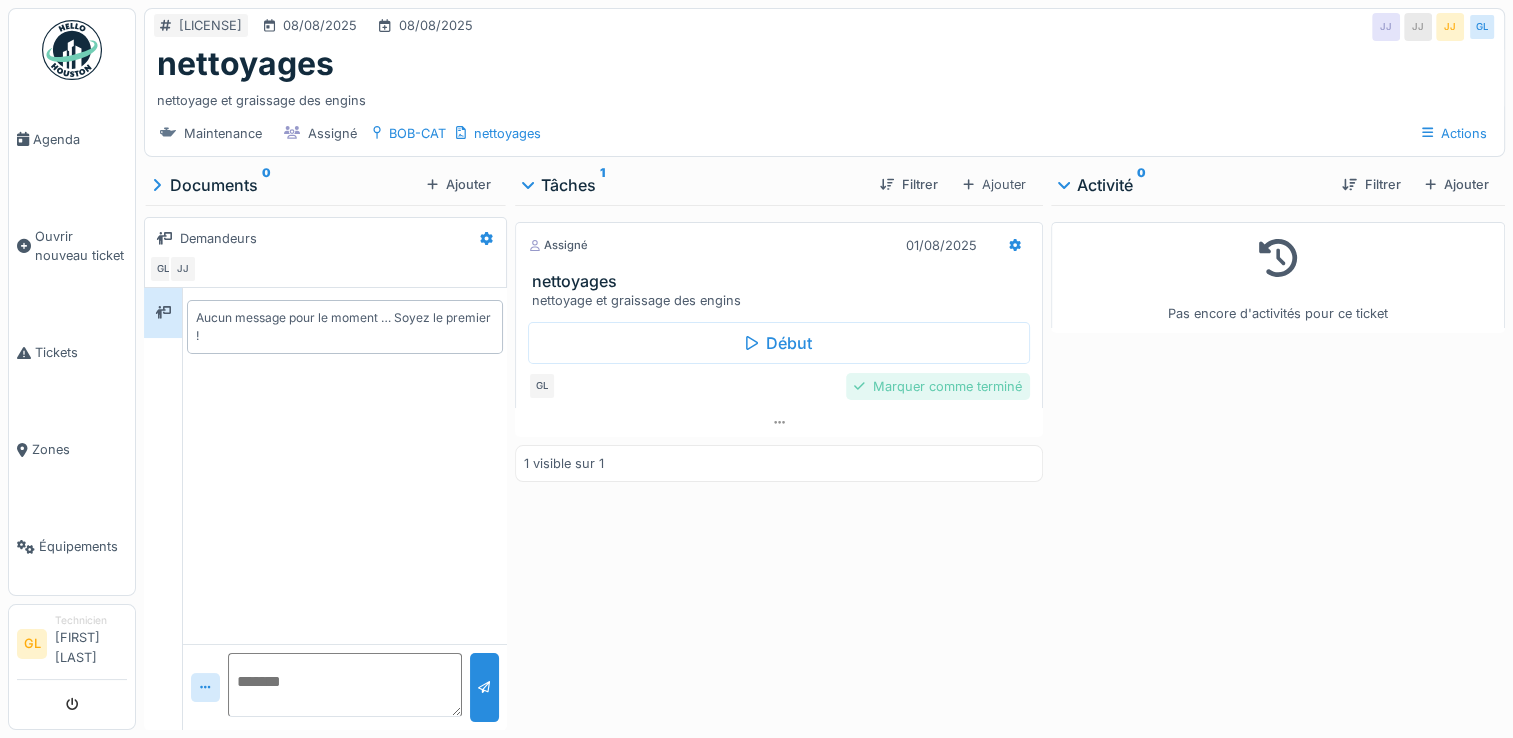 click on "Marquer comme terminé" at bounding box center (938, 386) 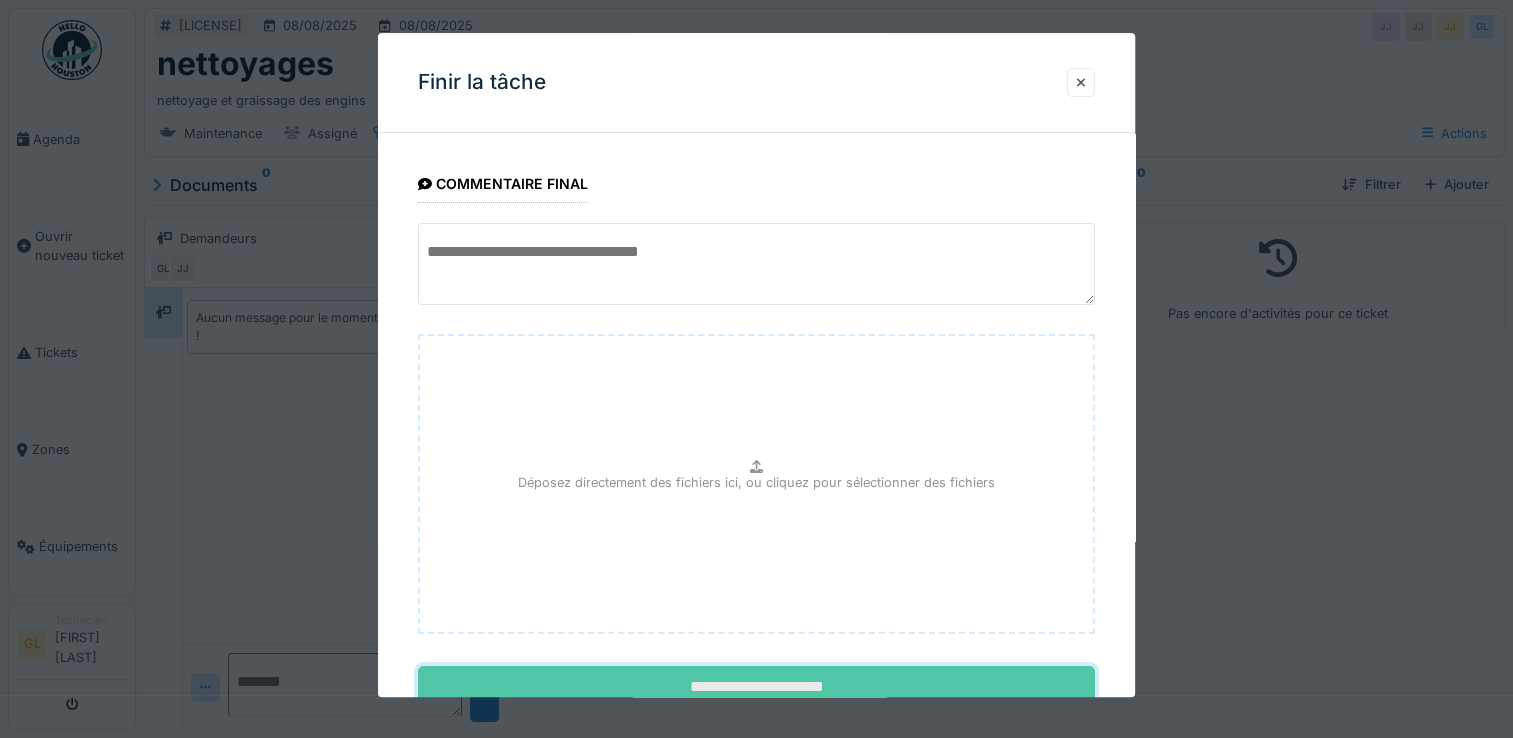 click on "**********" at bounding box center (756, 688) 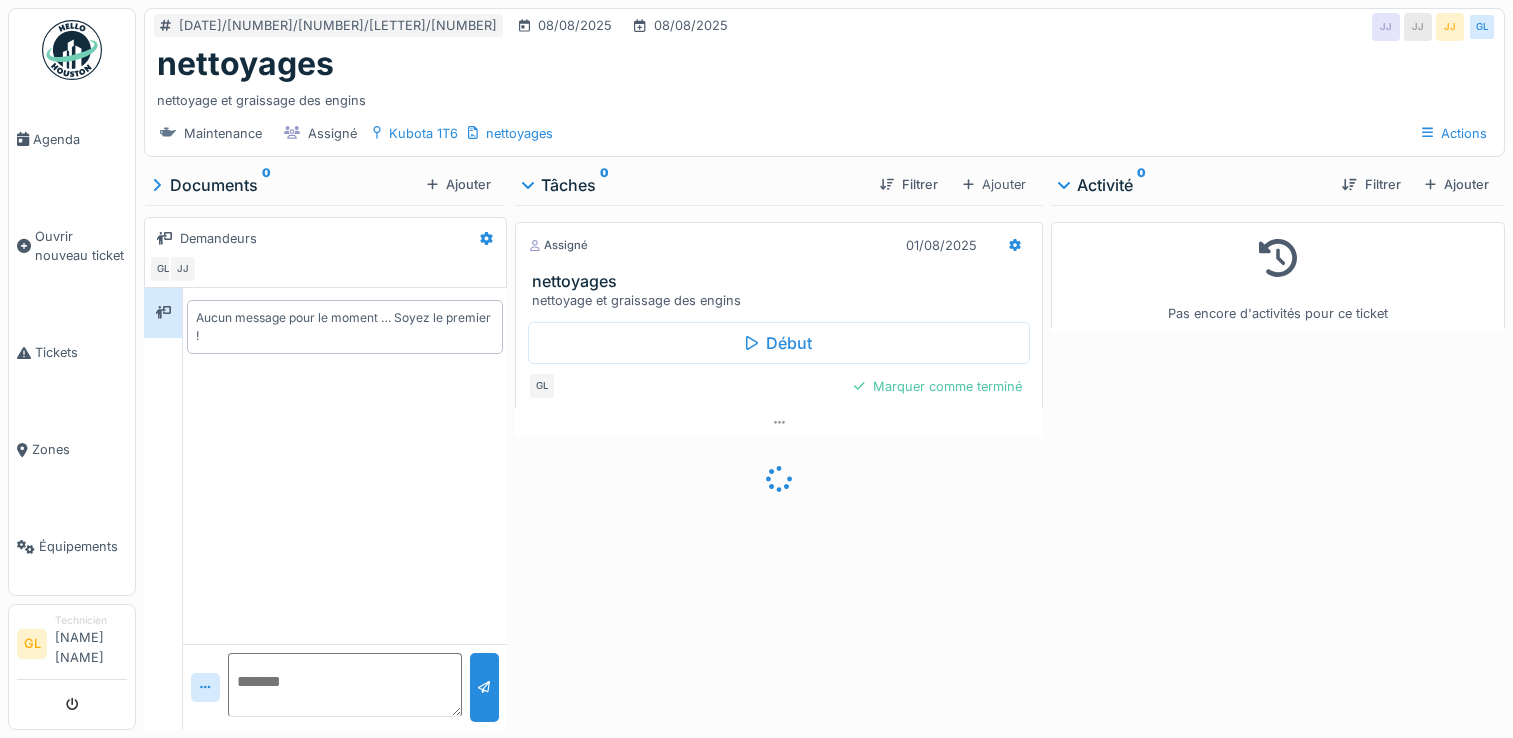 scroll, scrollTop: 0, scrollLeft: 0, axis: both 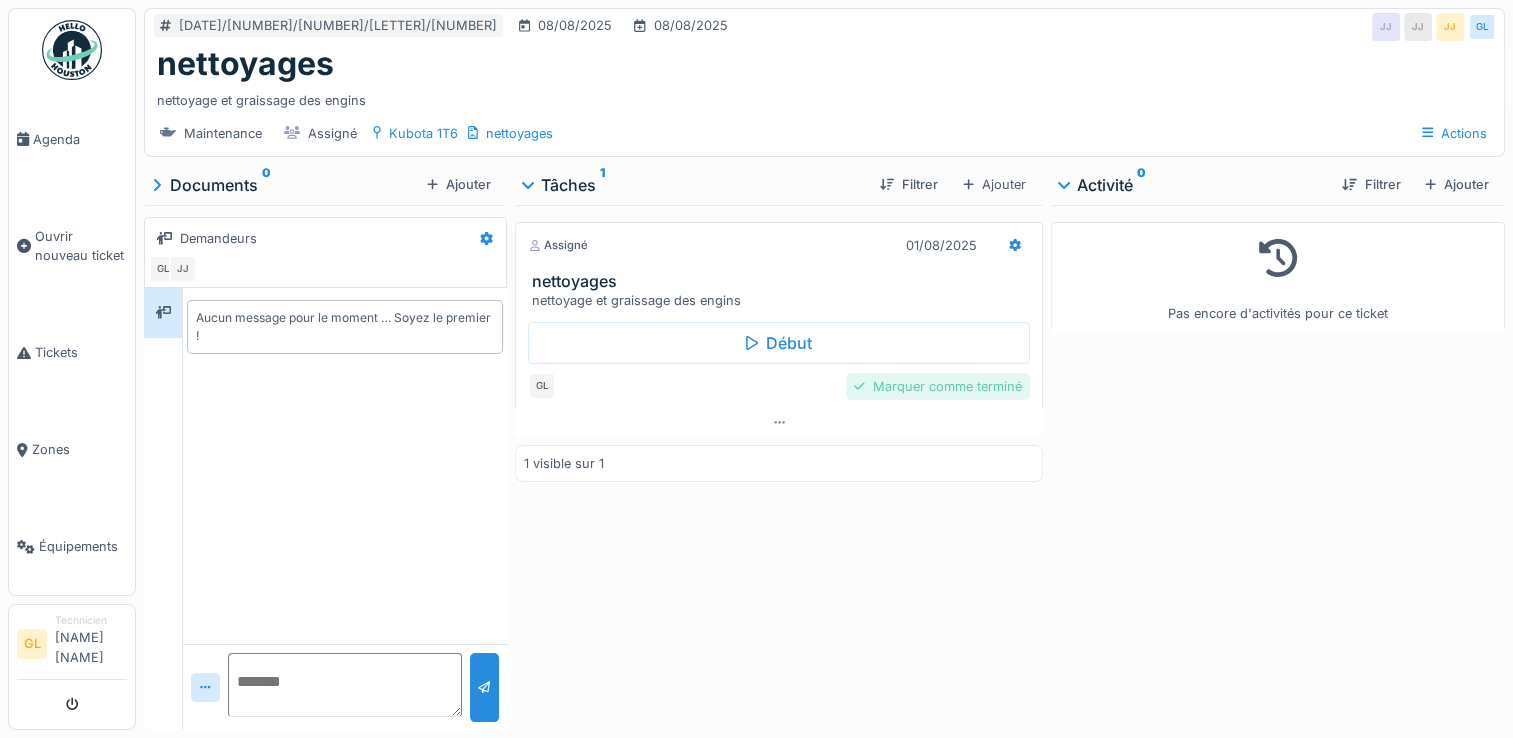 click on "Marquer comme terminé" at bounding box center (938, 386) 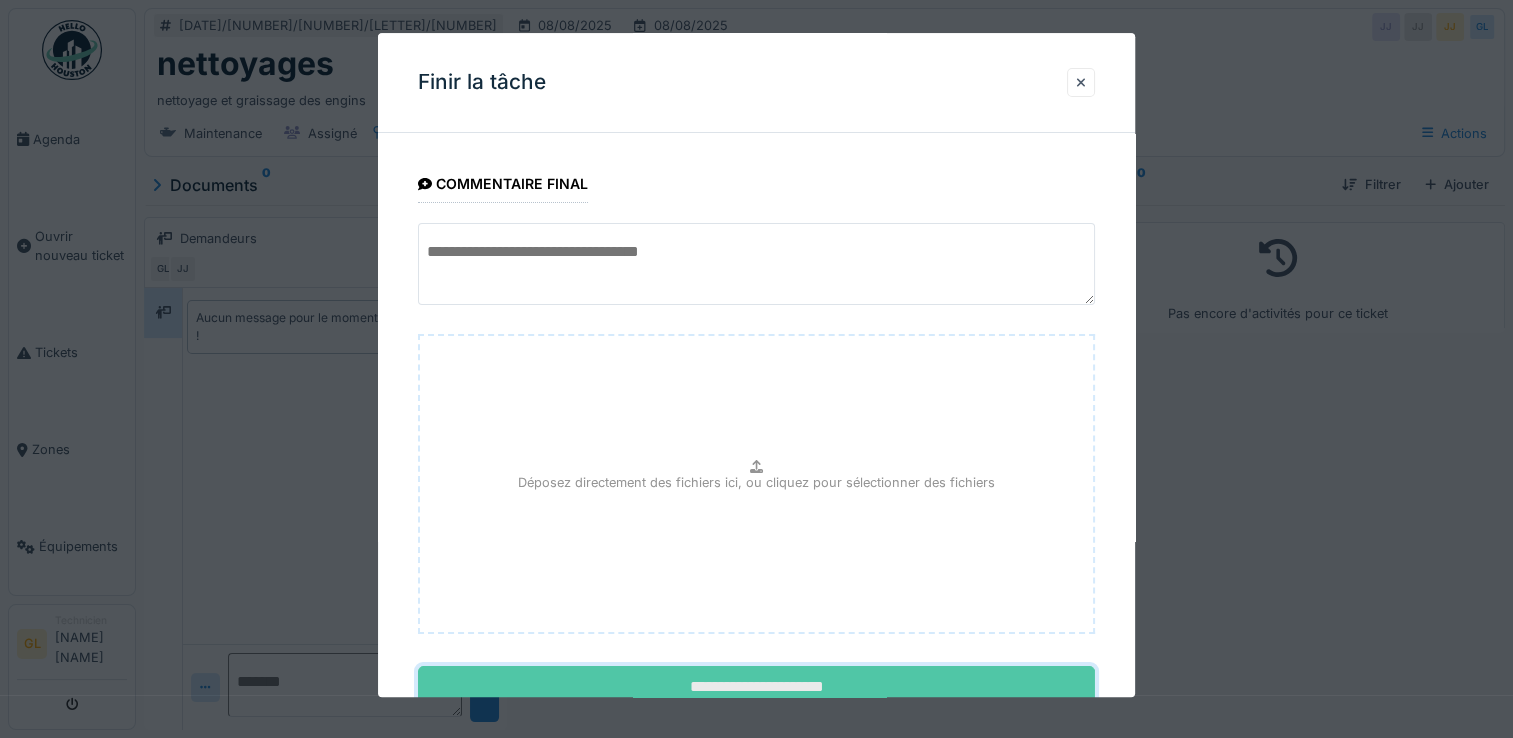 click on "**********" at bounding box center [756, 688] 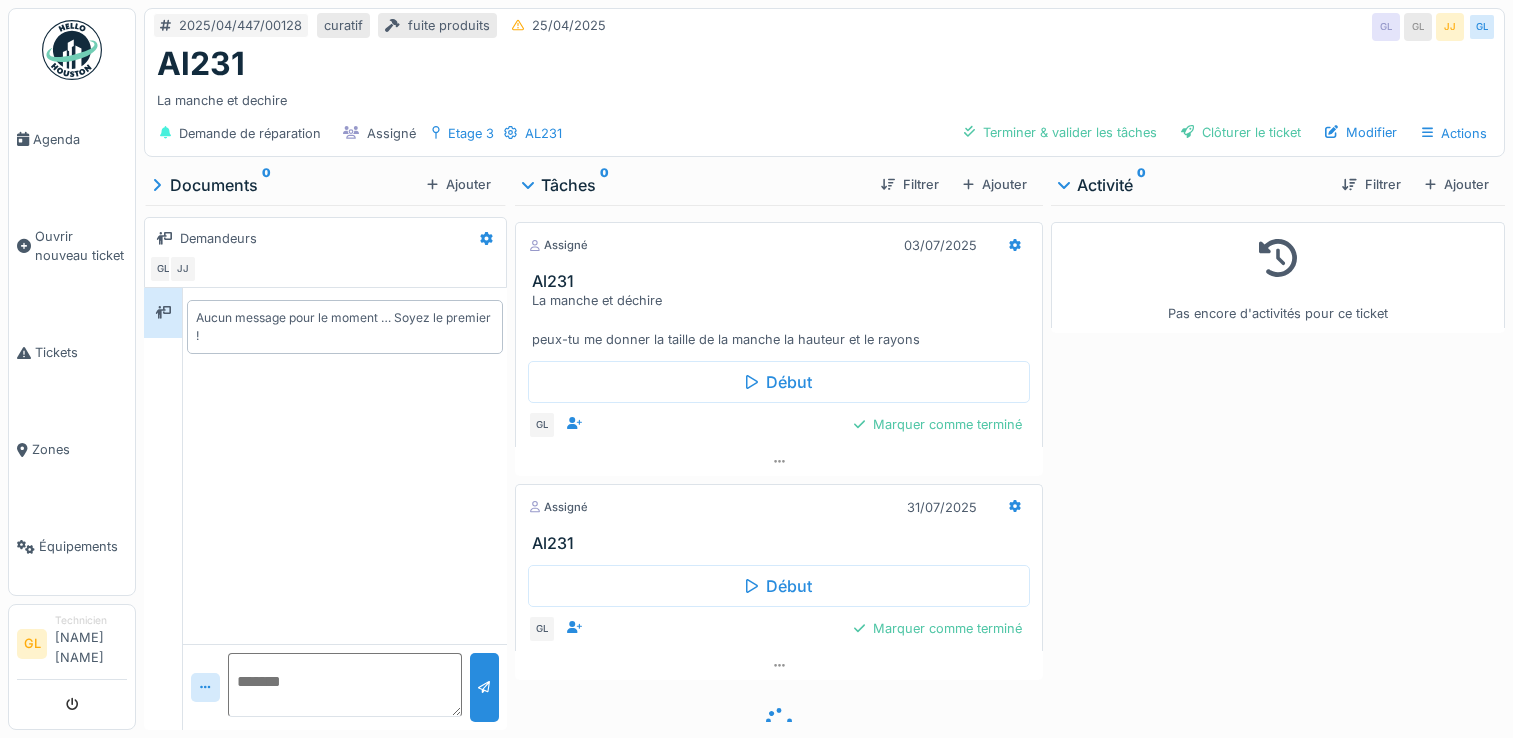 scroll, scrollTop: 0, scrollLeft: 0, axis: both 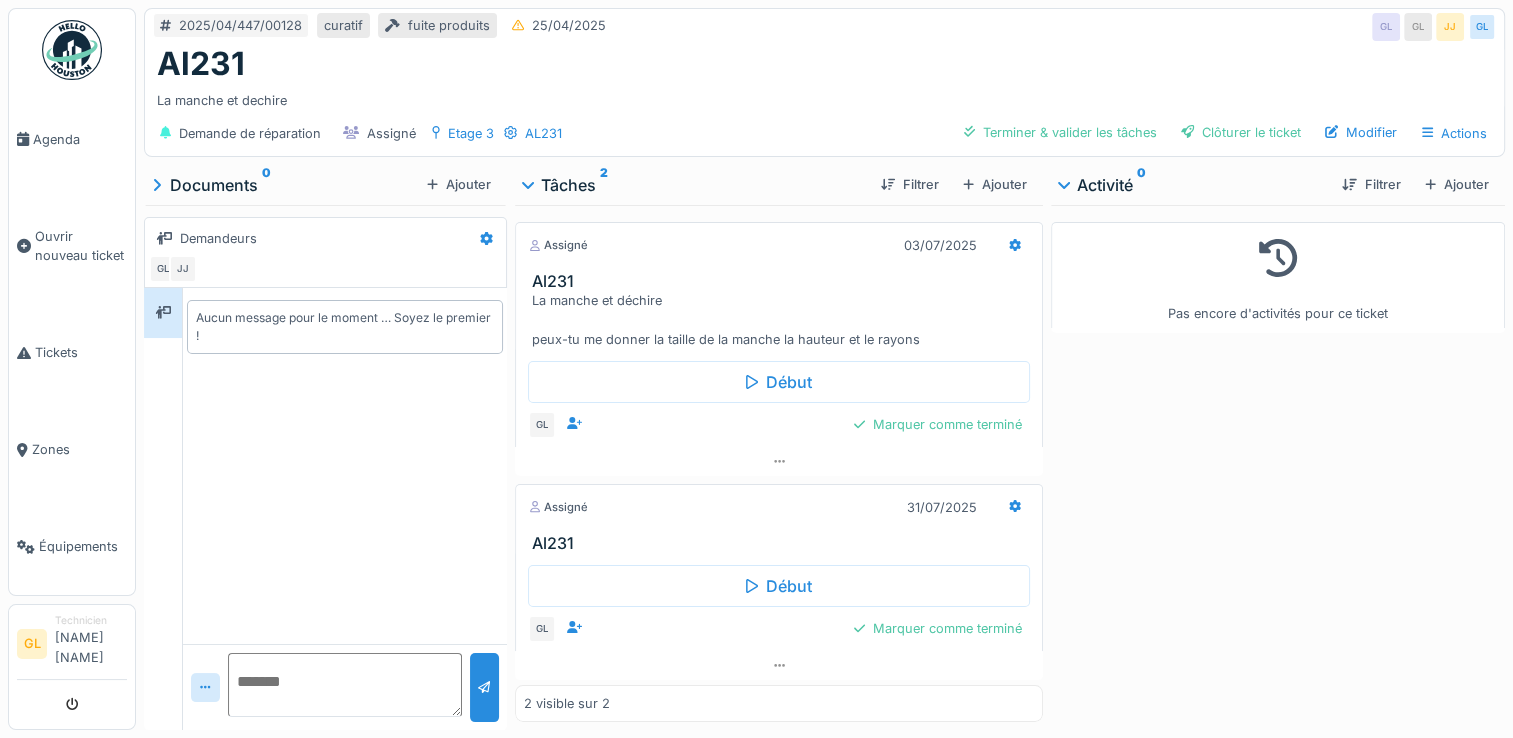 click on "Début GL Marquer comme terminé" at bounding box center [779, 398] 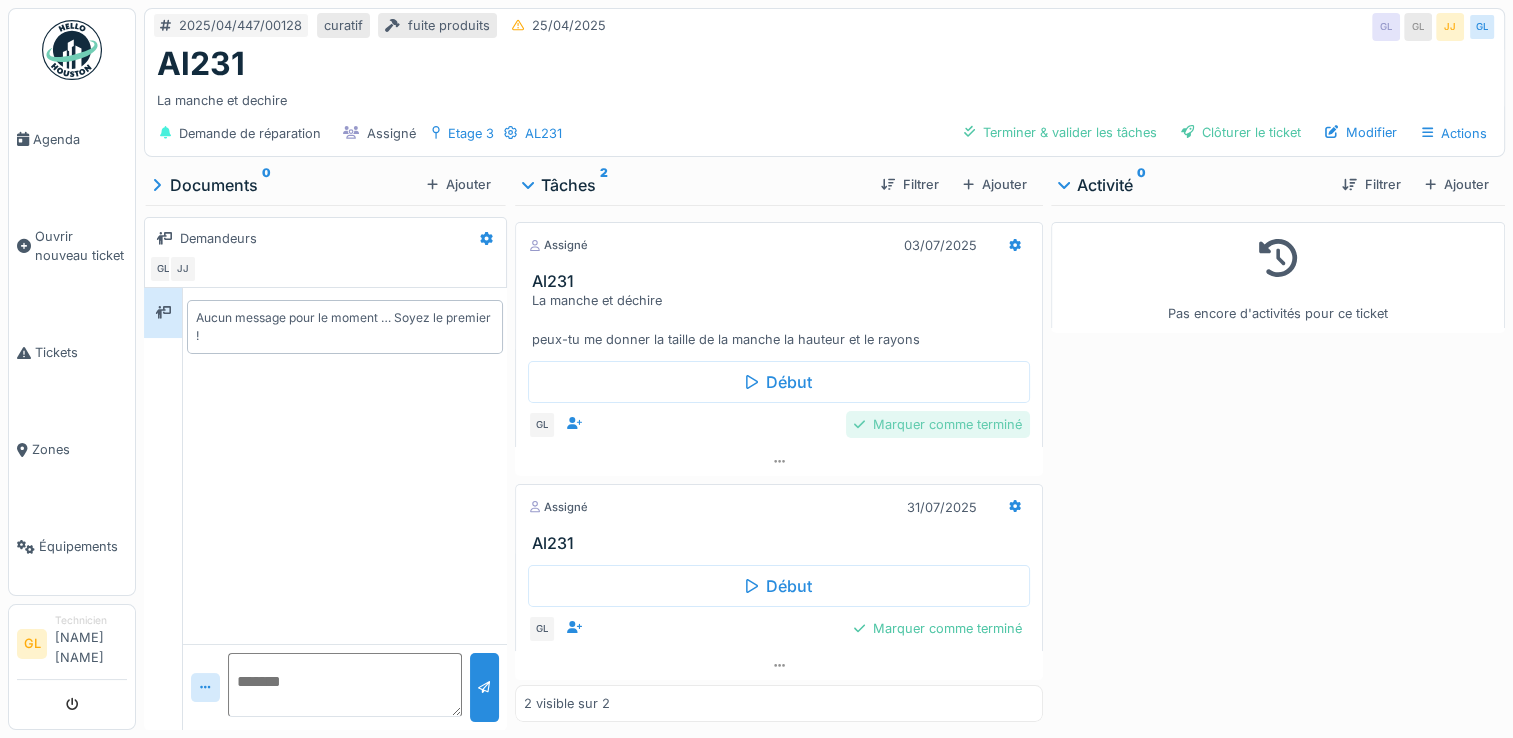 click on "Marquer comme terminé" at bounding box center (938, 424) 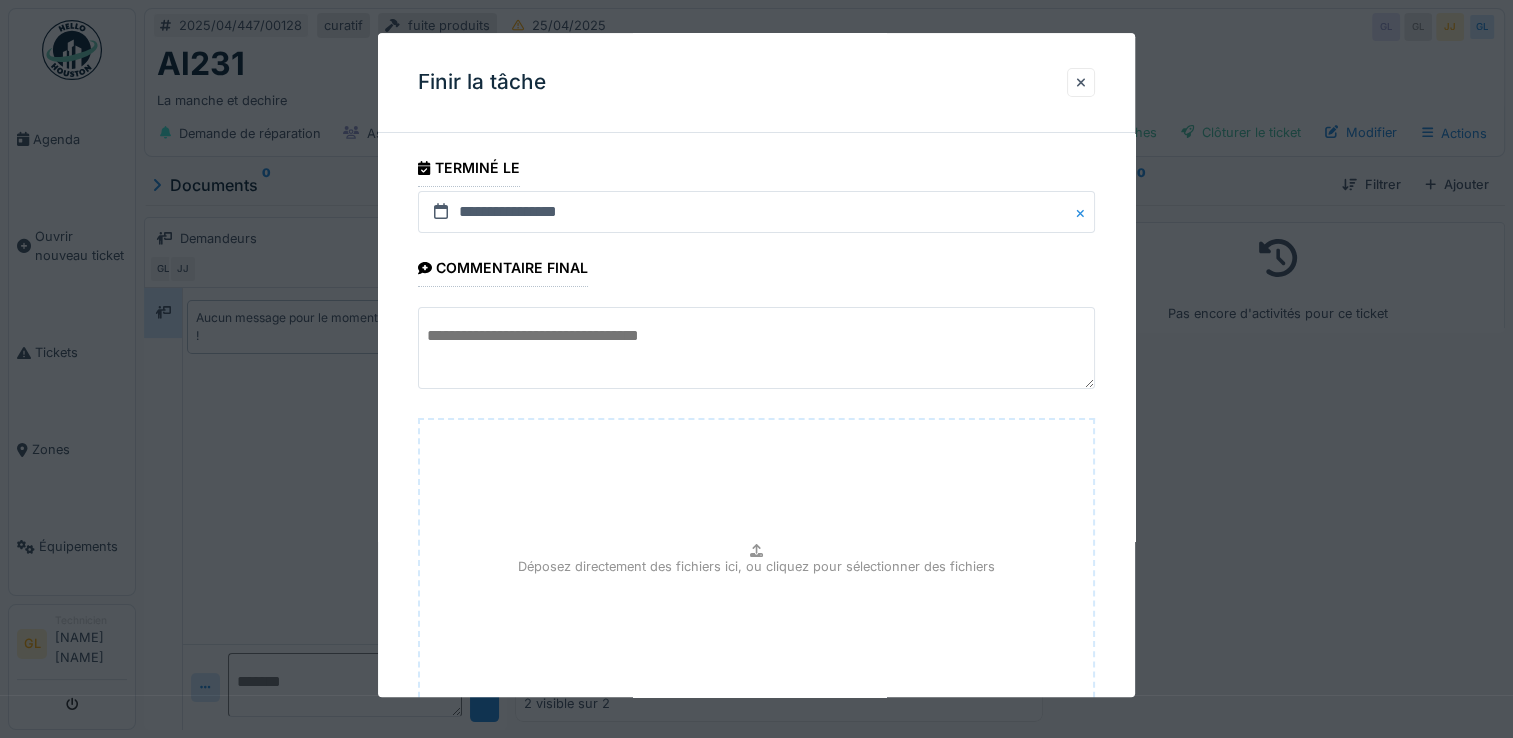 drag, startPoint x: 1118, startPoint y: 478, endPoint x: 1115, endPoint y: 572, distance: 94.04786 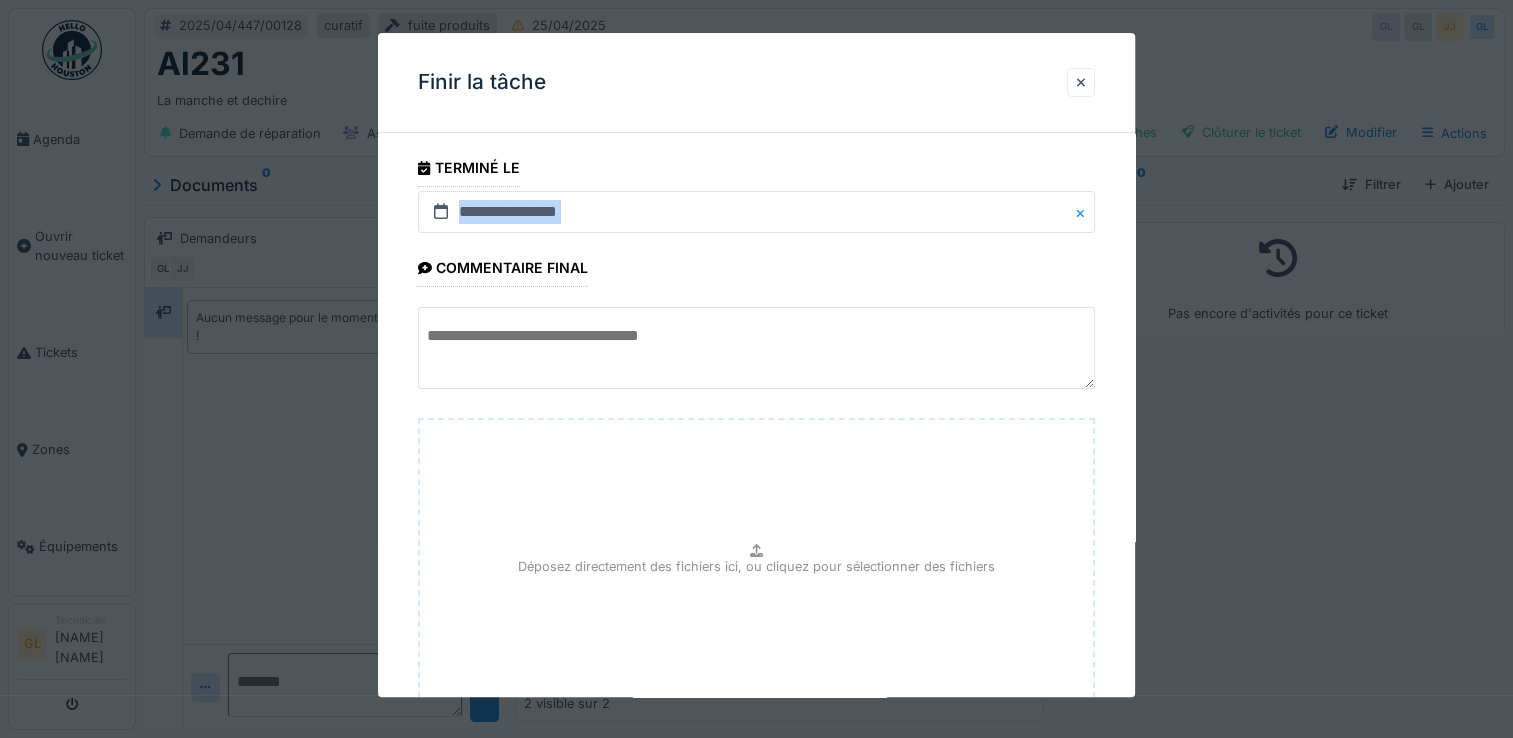 drag, startPoint x: 1020, startPoint y: 258, endPoint x: 1052, endPoint y: 151, distance: 111.68259 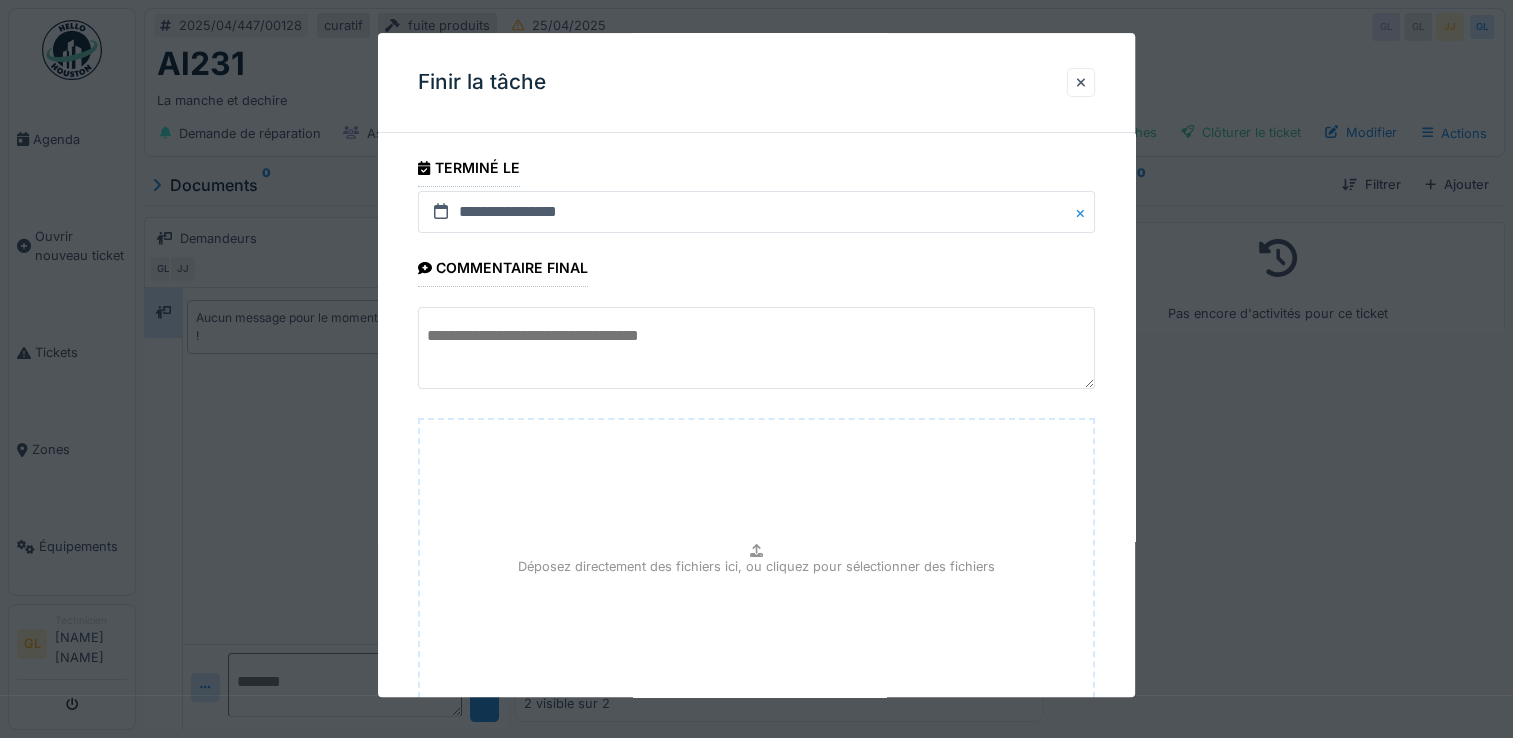 drag, startPoint x: 1052, startPoint y: 390, endPoint x: 1026, endPoint y: 450, distance: 65.39113 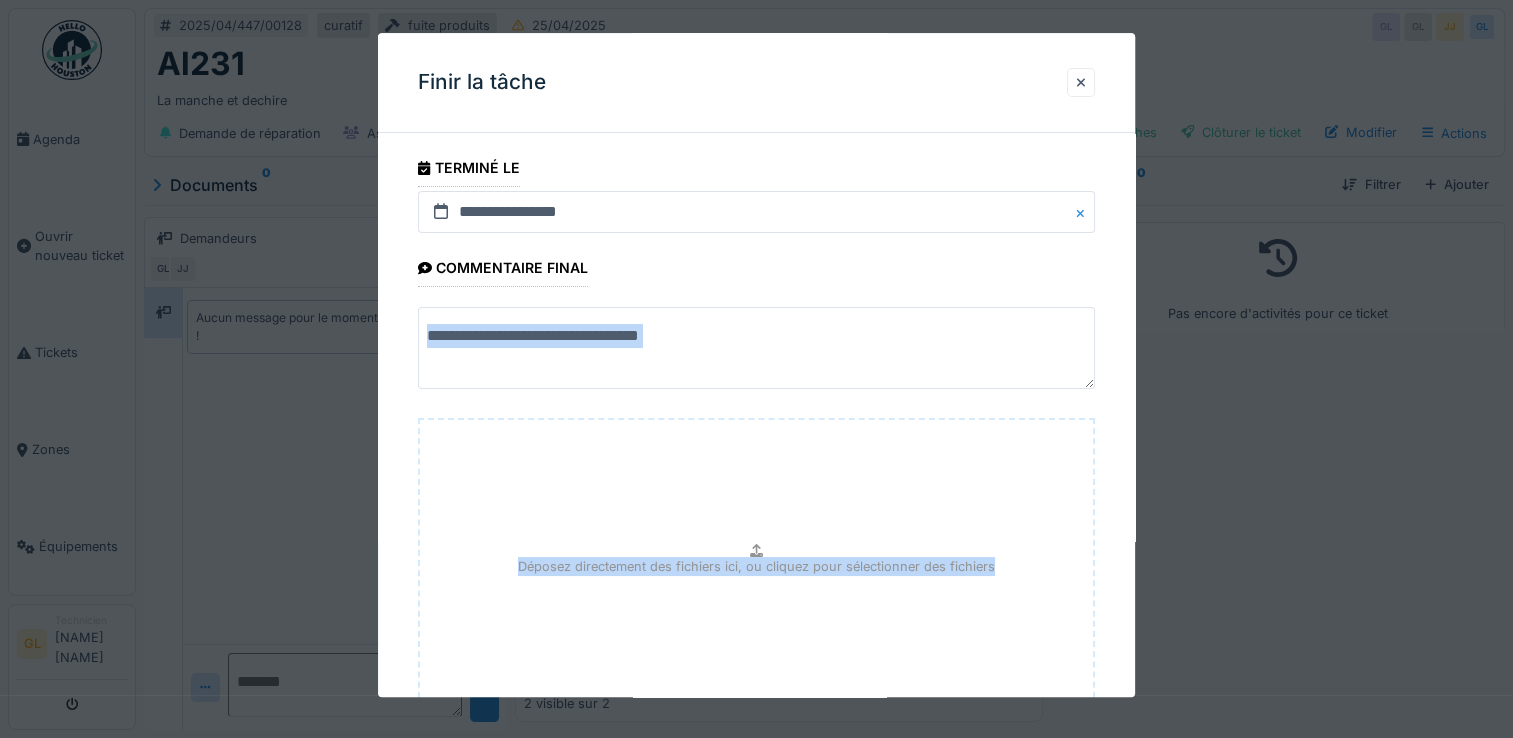 click on "Déposez directement des fichiers ici, ou cliquez pour sélectionner des fichiers" at bounding box center (756, 569) 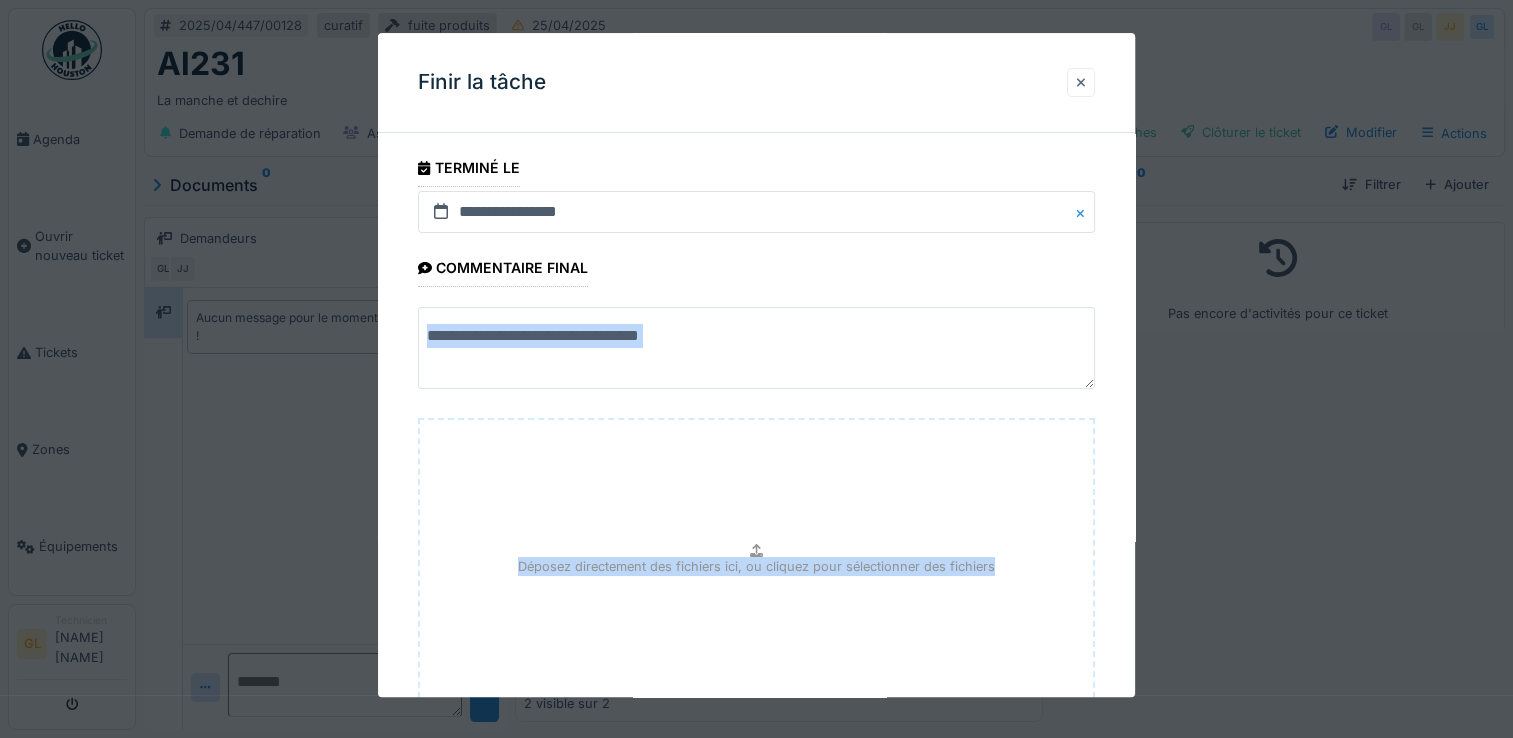 click at bounding box center [1081, 82] 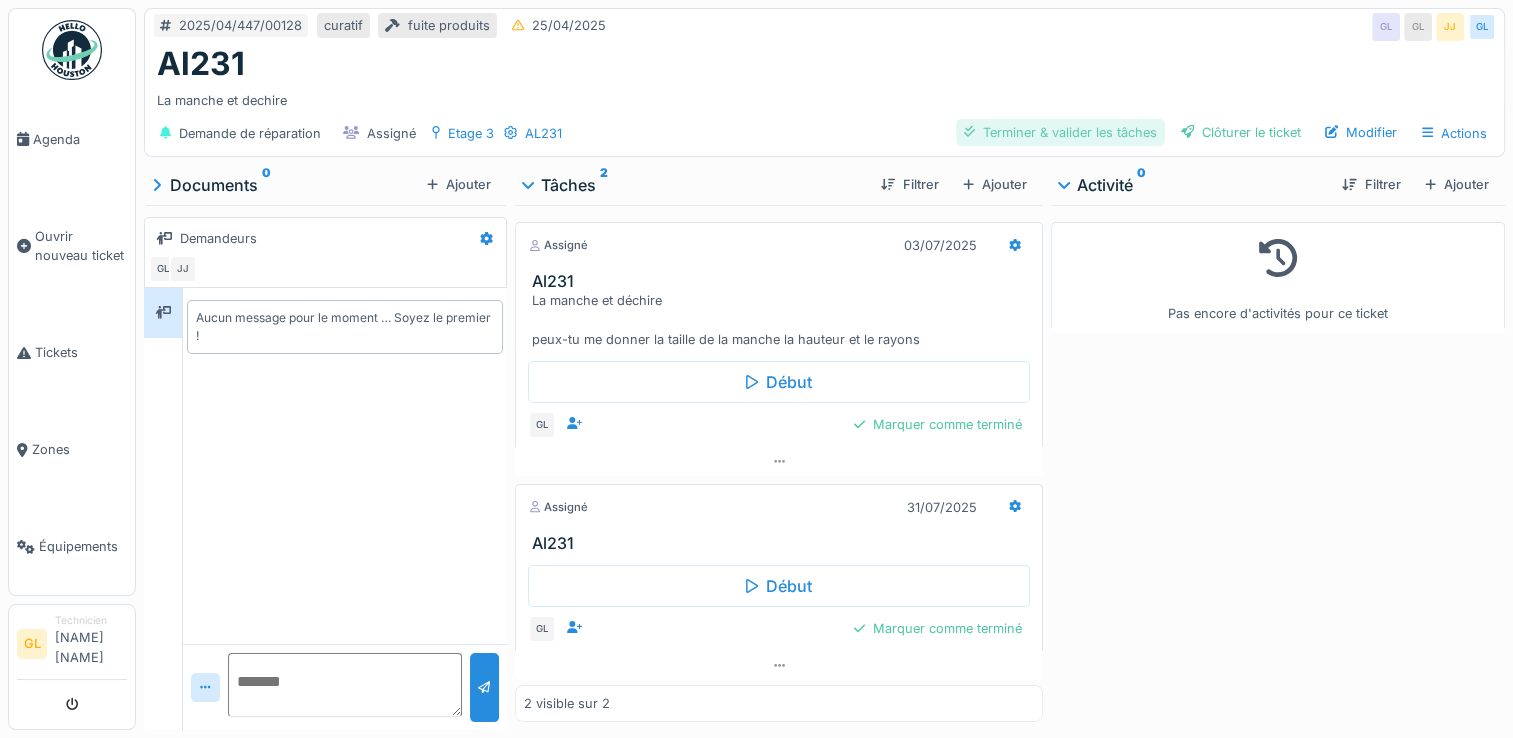 click on "Terminer & valider les tâches" at bounding box center [1060, 132] 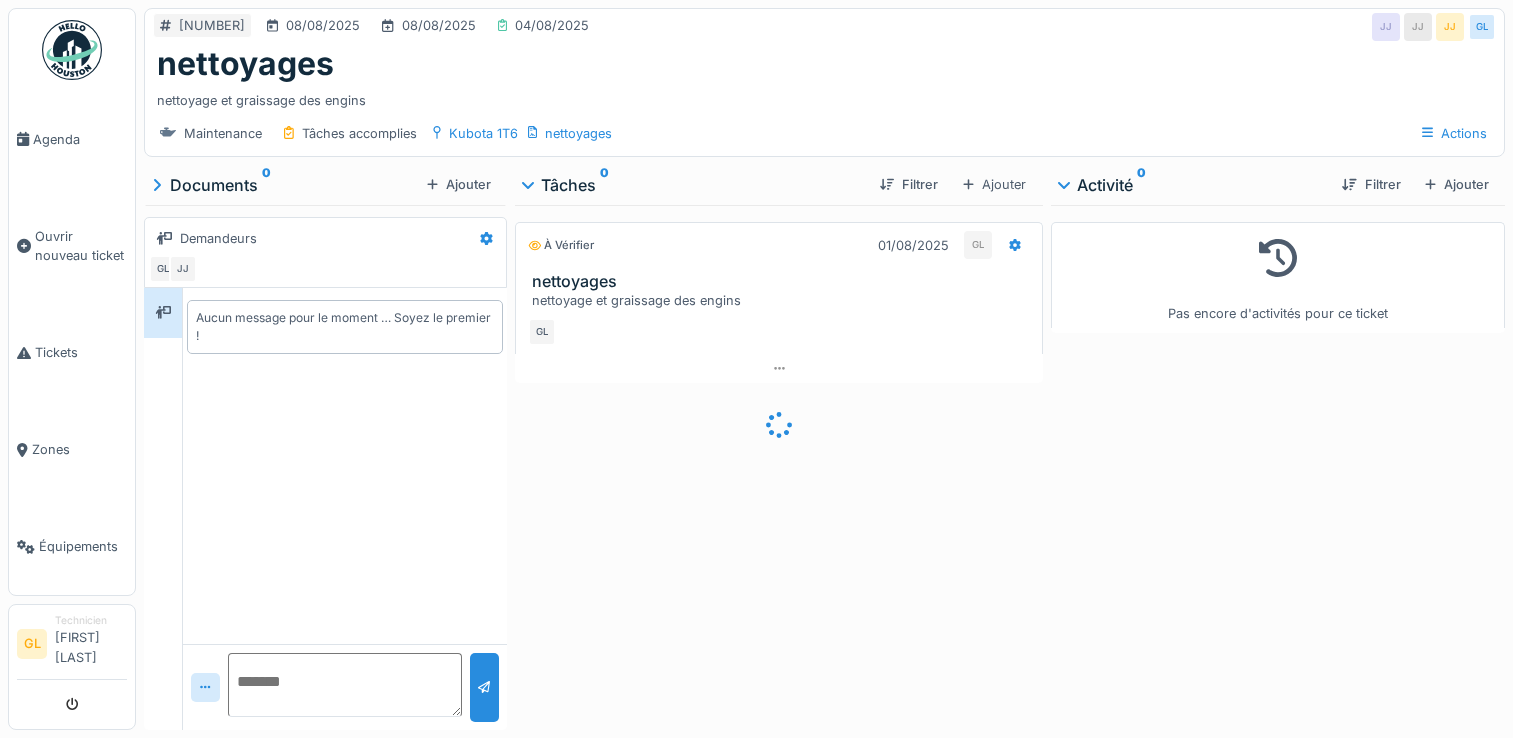 scroll, scrollTop: 0, scrollLeft: 0, axis: both 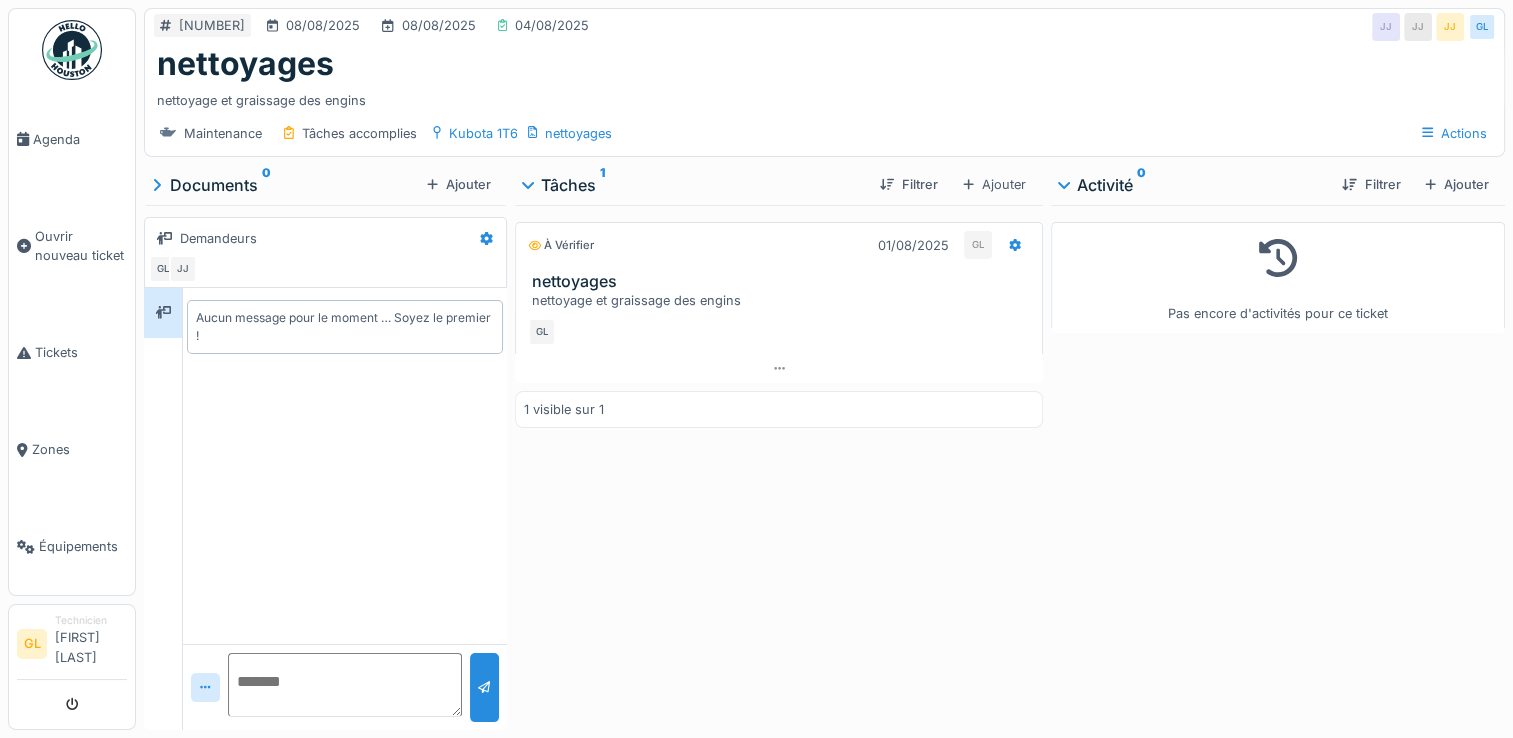 click on "nettoyage et graissage des engins" at bounding box center (783, 300) 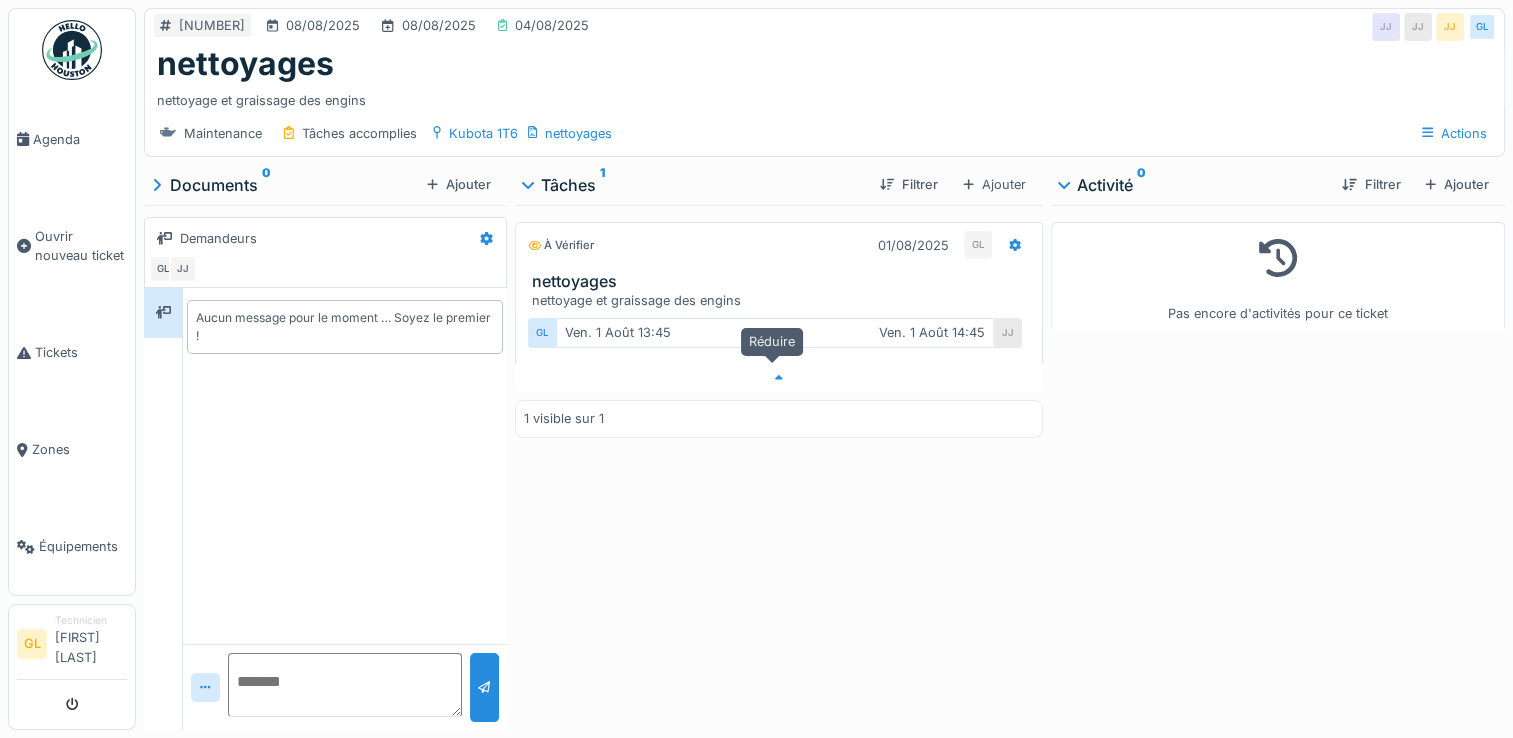 click at bounding box center (779, 378) 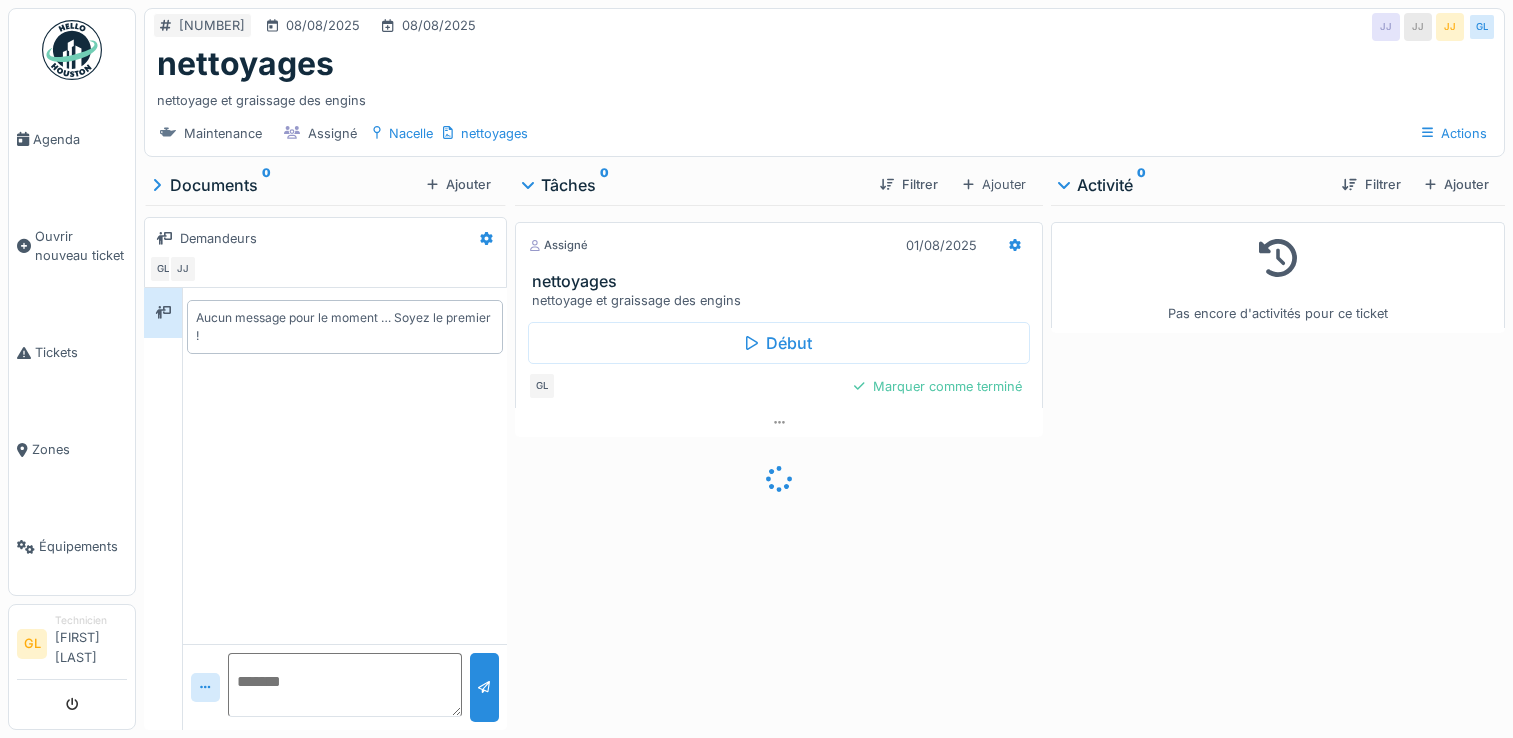 scroll, scrollTop: 0, scrollLeft: 0, axis: both 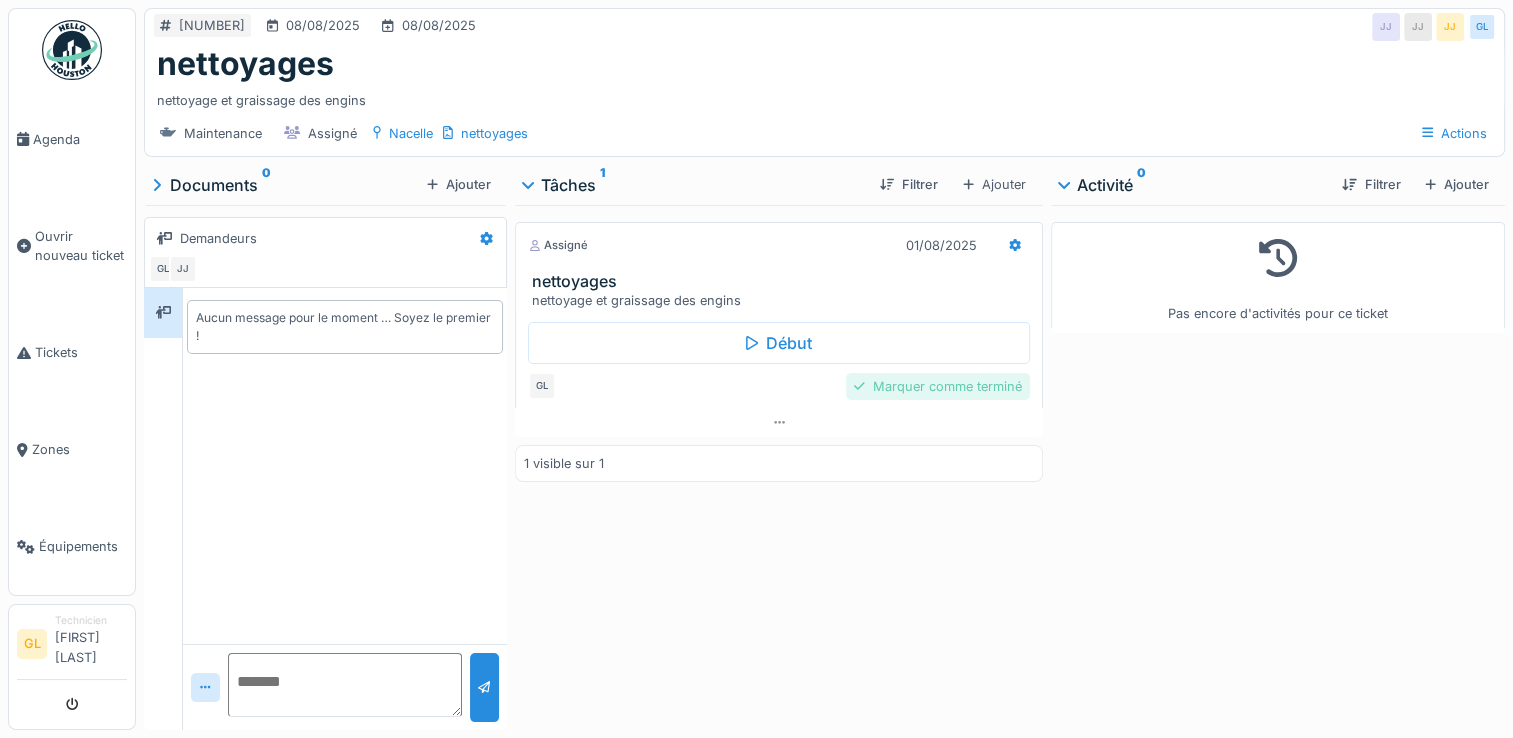 click on "Marquer comme terminé" at bounding box center (938, 386) 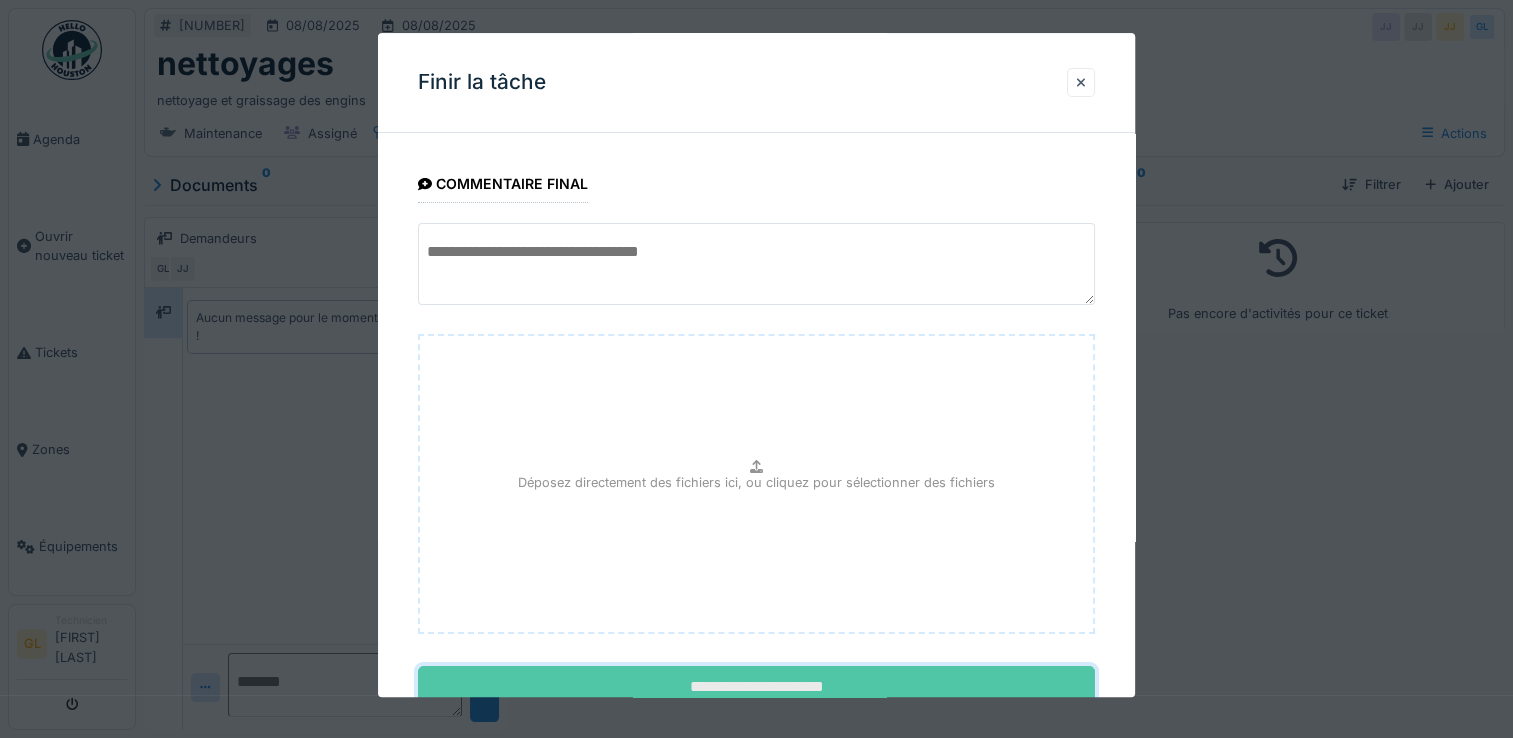 click on "**********" at bounding box center [756, 688] 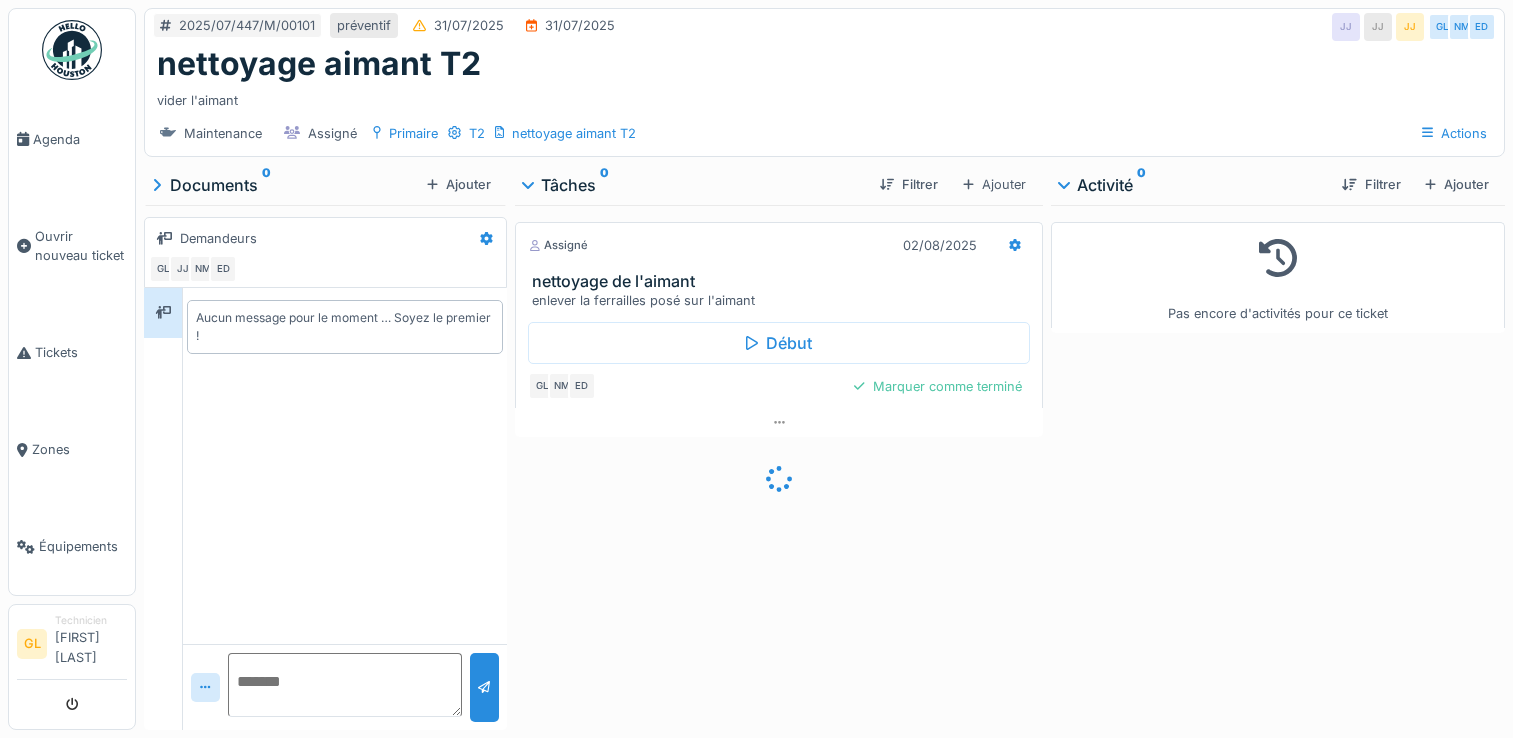 scroll, scrollTop: 0, scrollLeft: 0, axis: both 